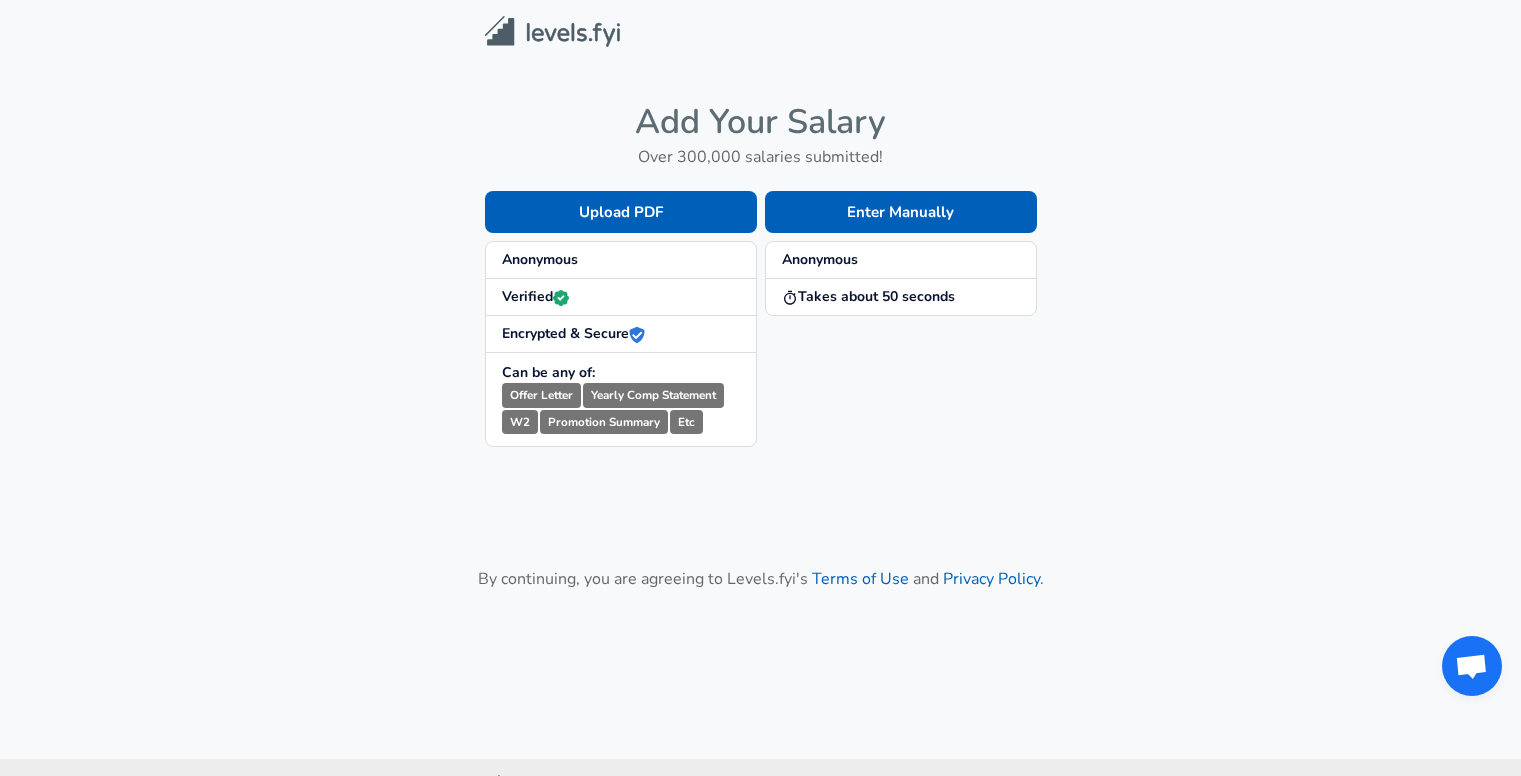 scroll, scrollTop: 0, scrollLeft: 0, axis: both 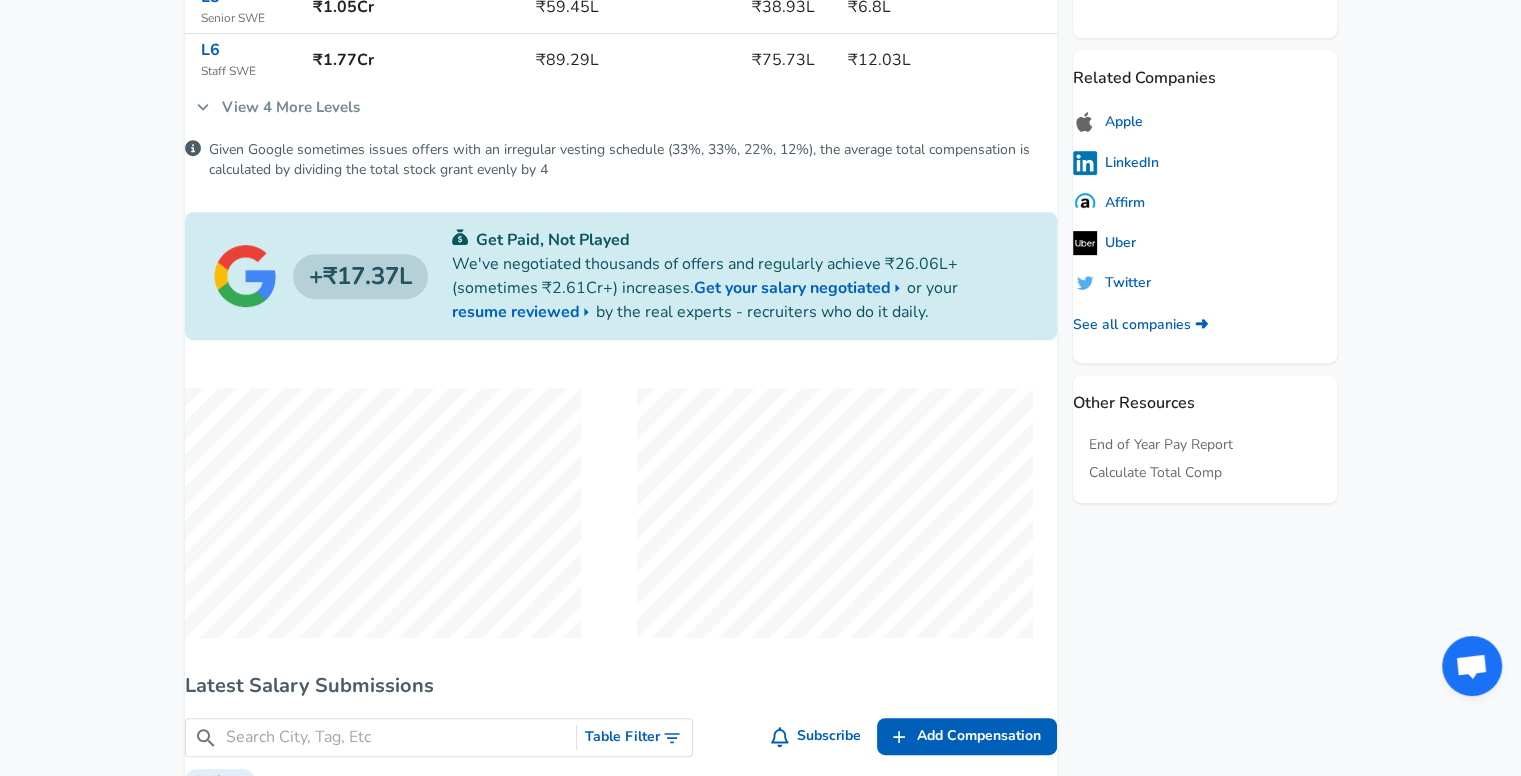 click on "For Employers ₹ INR / yr Change English (US) Change Community Notifications Profile All Data By Location By Company By Title Salary Calculator Chart Visualizations Verified Salaries Internships Negotiation Support Compare Benefits Who's Hiring 2024 Pay Report Top Paying Companies Integrate Blog Press Google Software Engineer Product Manager [NEW_YORK_CITY_AREA] Data Scientist View Individual Data Points Levels FYI Logo Salaries 📂 All Data 🌎 By Location 🏢 By Company 🖋 By Title 🏭️ By Industry 📍 Salary Heatmap 📈 Chart Visualizations 🔥 Real-time Percentiles 🎓 Internships ❣️ Compare Benefits 🎬 2024 Pay Report 🏆 Top Paying Companies 💸 Calculate Meeting Cost #️⃣ Salary Calculator Contribute Add Salary Add Company Benefits Add Level Mapping Jobs Services Candidate Services 💵 Negotiation Coaching 📄 Resume Review 🎁 Gift a Resume Review For Employers Interactive Offers Real-time Percentiles 🔥 Compensation Benchmarking ←" at bounding box center (760, -435) 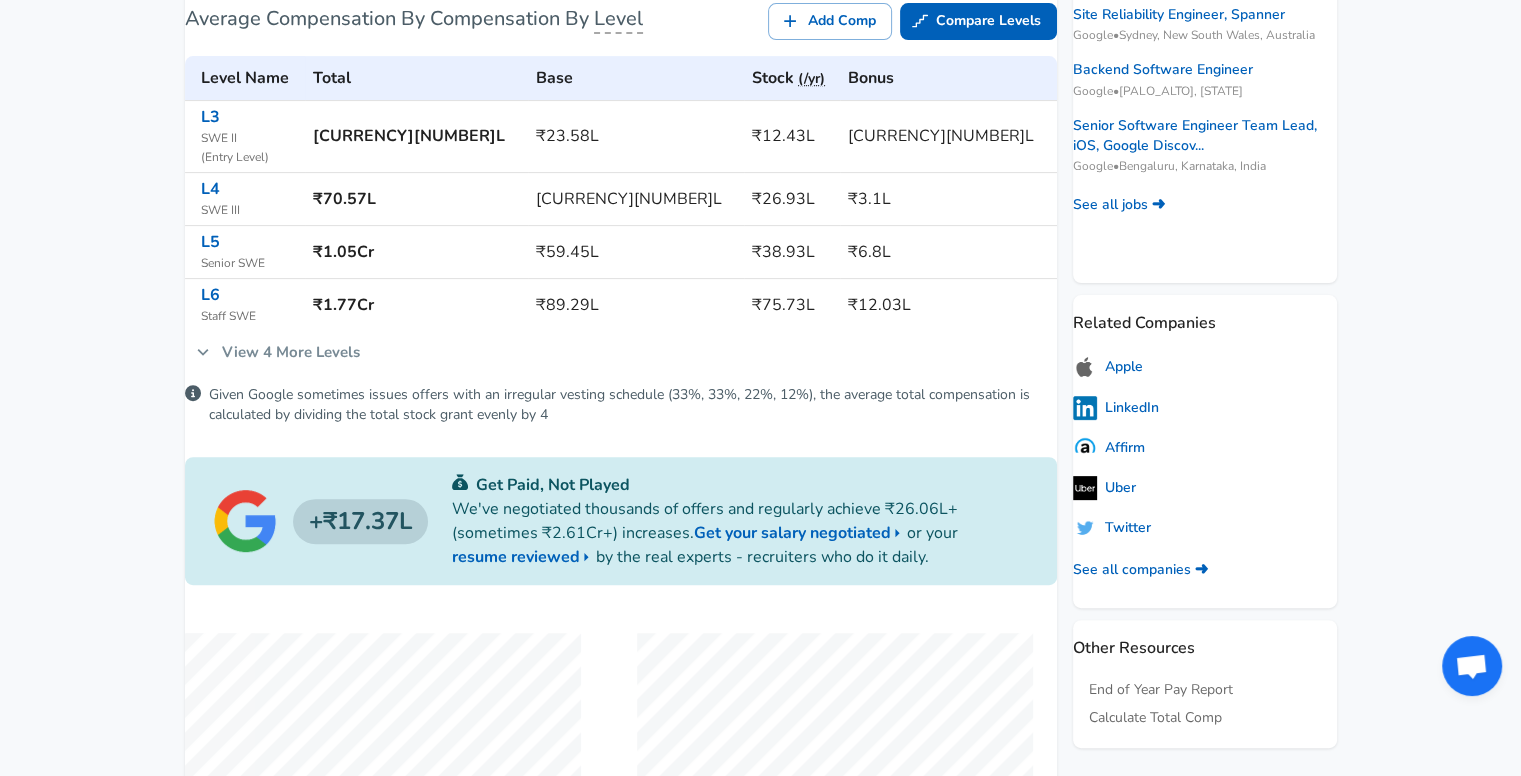 scroll, scrollTop: 582, scrollLeft: 0, axis: vertical 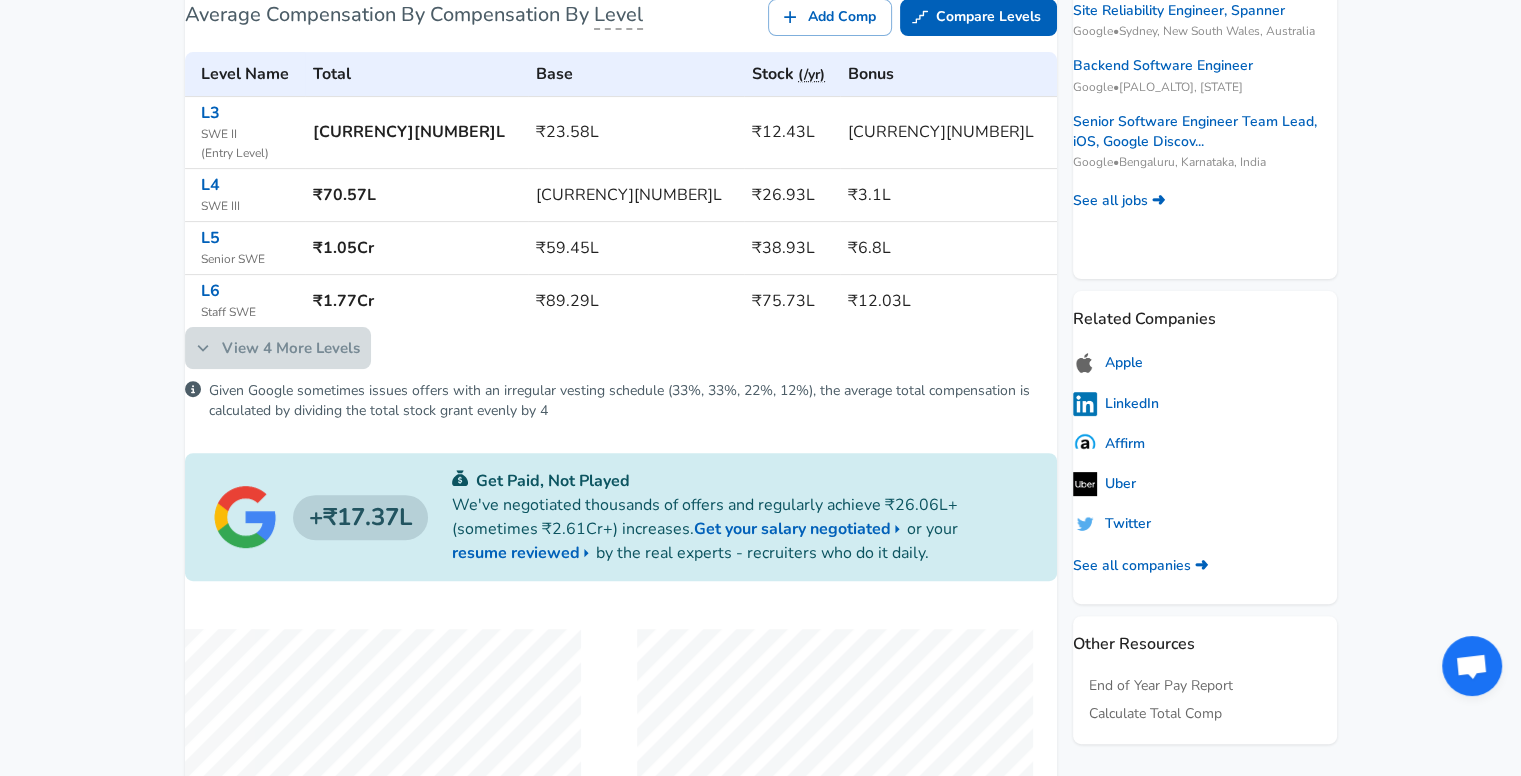 click on "View [NUMBER] More Levels" at bounding box center [278, 348] 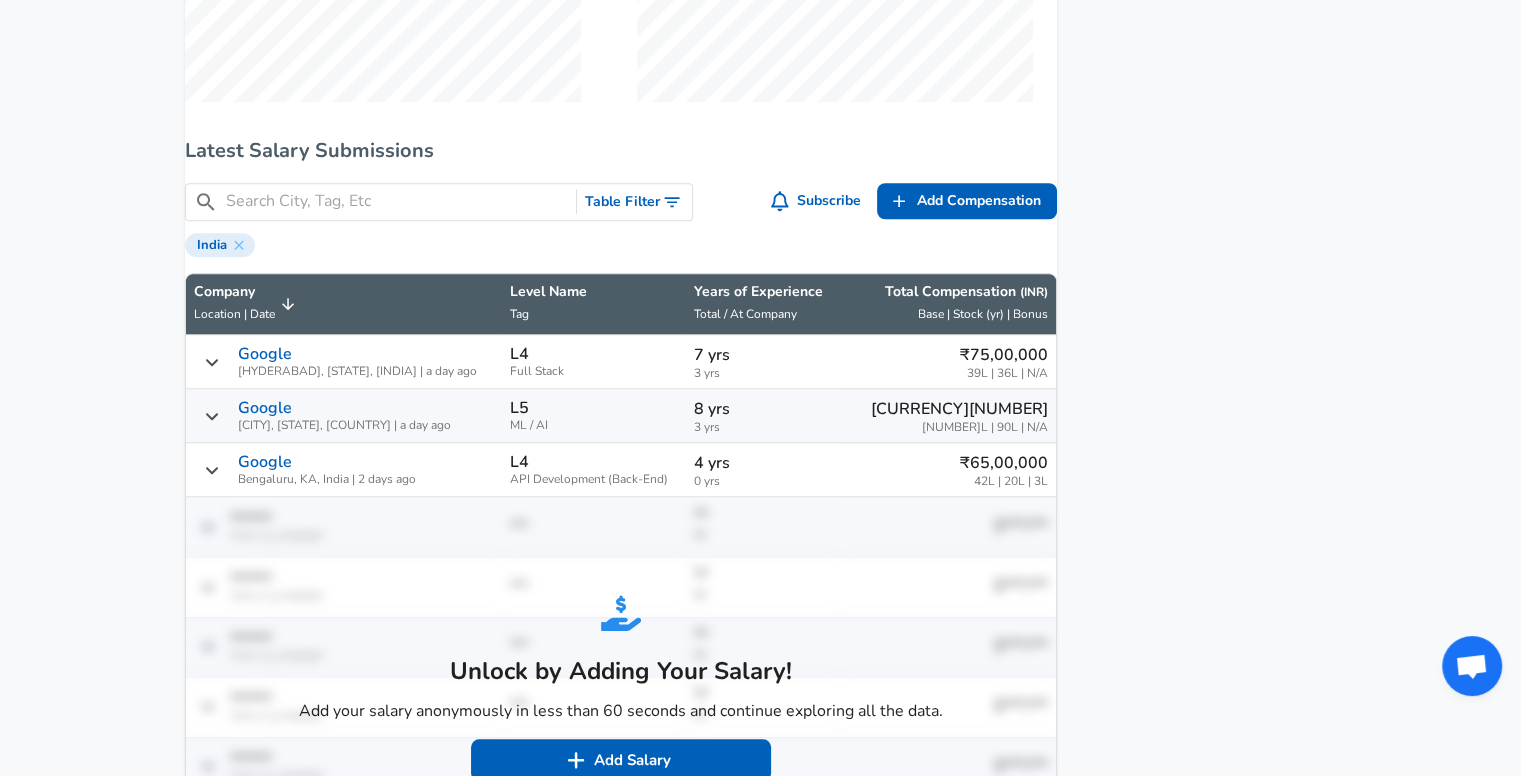 scroll, scrollTop: 1570, scrollLeft: 0, axis: vertical 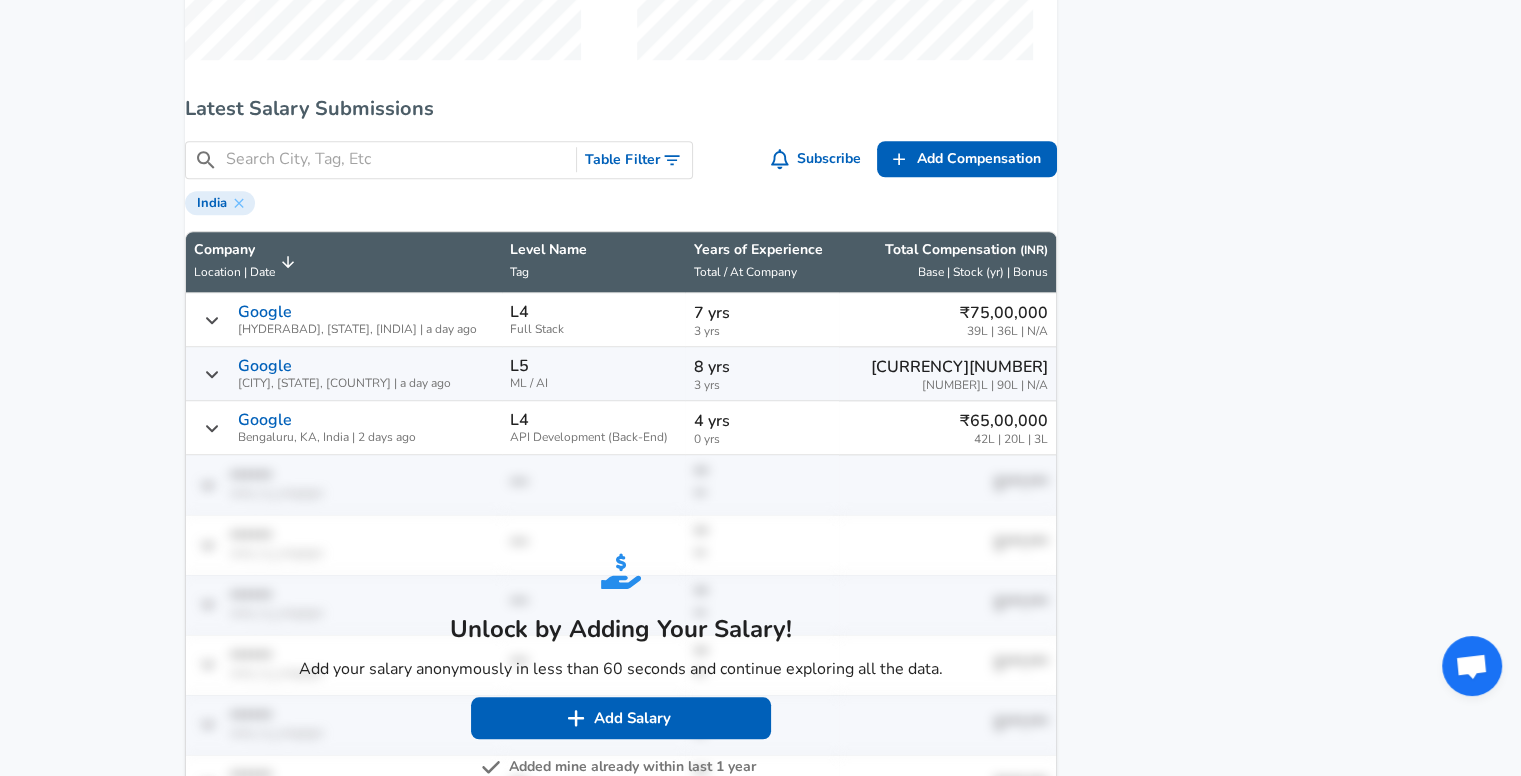 click on "Google" at bounding box center [265, 312] 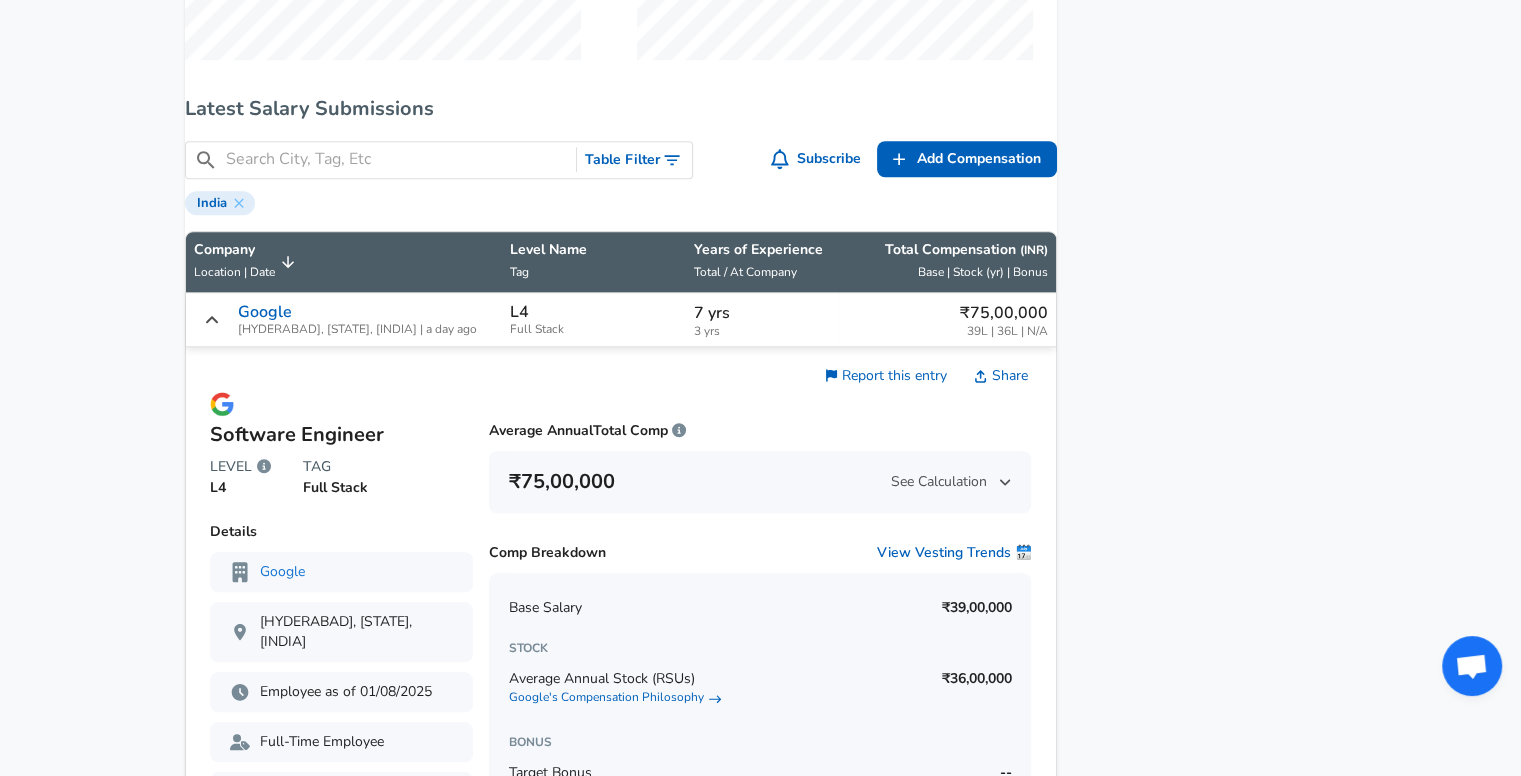 scroll, scrollTop: 1, scrollLeft: 0, axis: vertical 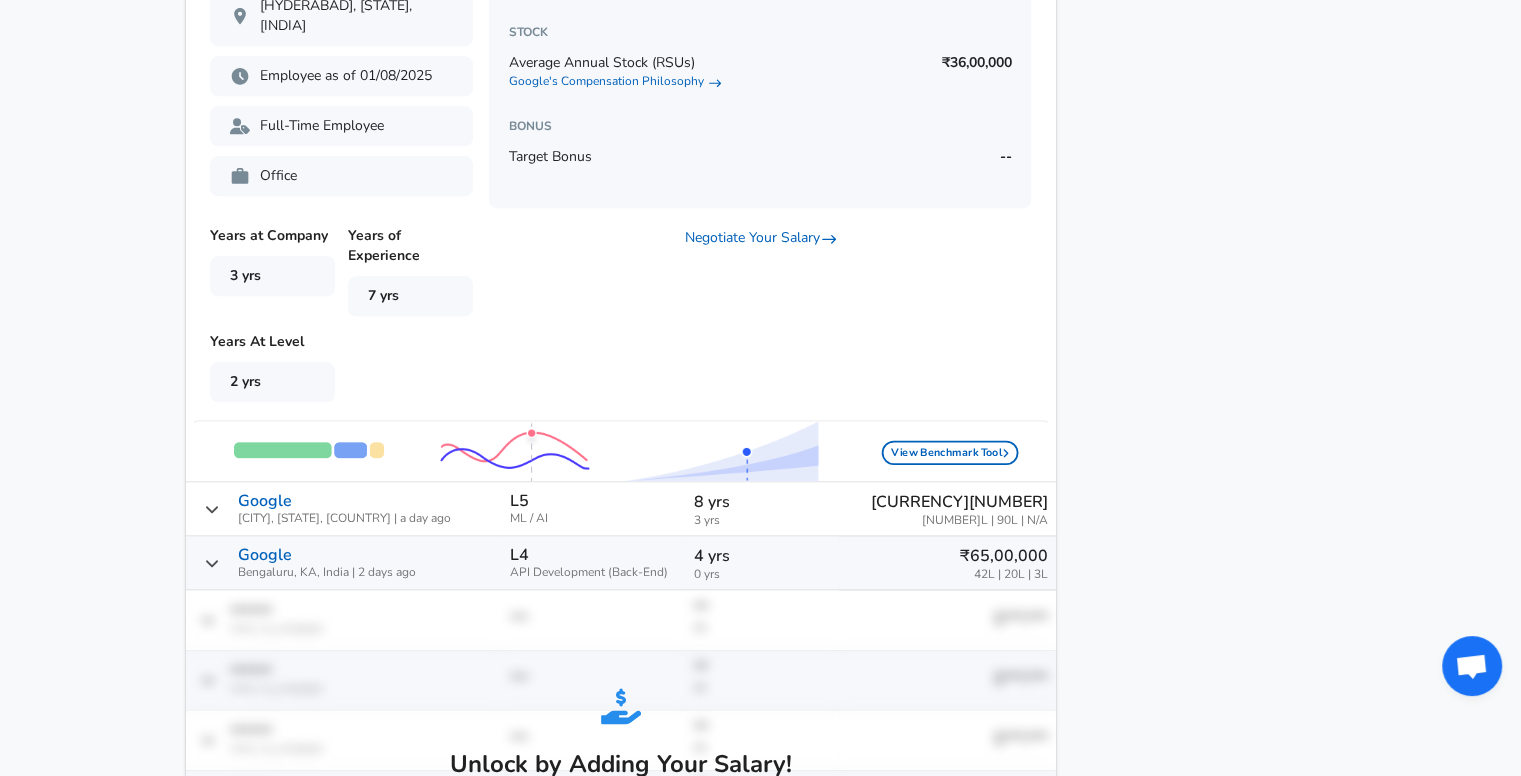 click on "For Employers ₹ INR / yr Change English (US) Change Community Notifications Profile All Data By Location By Company By Title Salary Calculator Chart Visualizations Verified Salaries Internships Negotiation Support Compare Benefits Who's Hiring 2024 Pay Report Top Paying Companies Integrate Blog Press Google Software Engineer Product Manager [NEW_YORK_CITY_AREA] Data Scientist View Individual Data Points Levels FYI Logo Salaries 📂 All Data 🌎 By Location 🏢 By Company 🖋 By Title 🏭️ By Industry 📍 Salary Heatmap 📈 Chart Visualizations 🔥 Real-time Percentiles 🎓 Internships ❣️ Compare Benefits 🎬 2024 Pay Report 🏆 Top Paying Companies 💸 Calculate Meeting Cost #️⃣ Salary Calculator Contribute Add Salary Add Company Benefits Add Level Mapping Jobs Services Candidate Services 💵 Negotiation Coaching 📄 Resume Review 🎁 Gift a Resume Review For Employers Interactive Offers Real-time Percentiles 🔥 Compensation Benchmarking ←" at bounding box center [760, -1798] 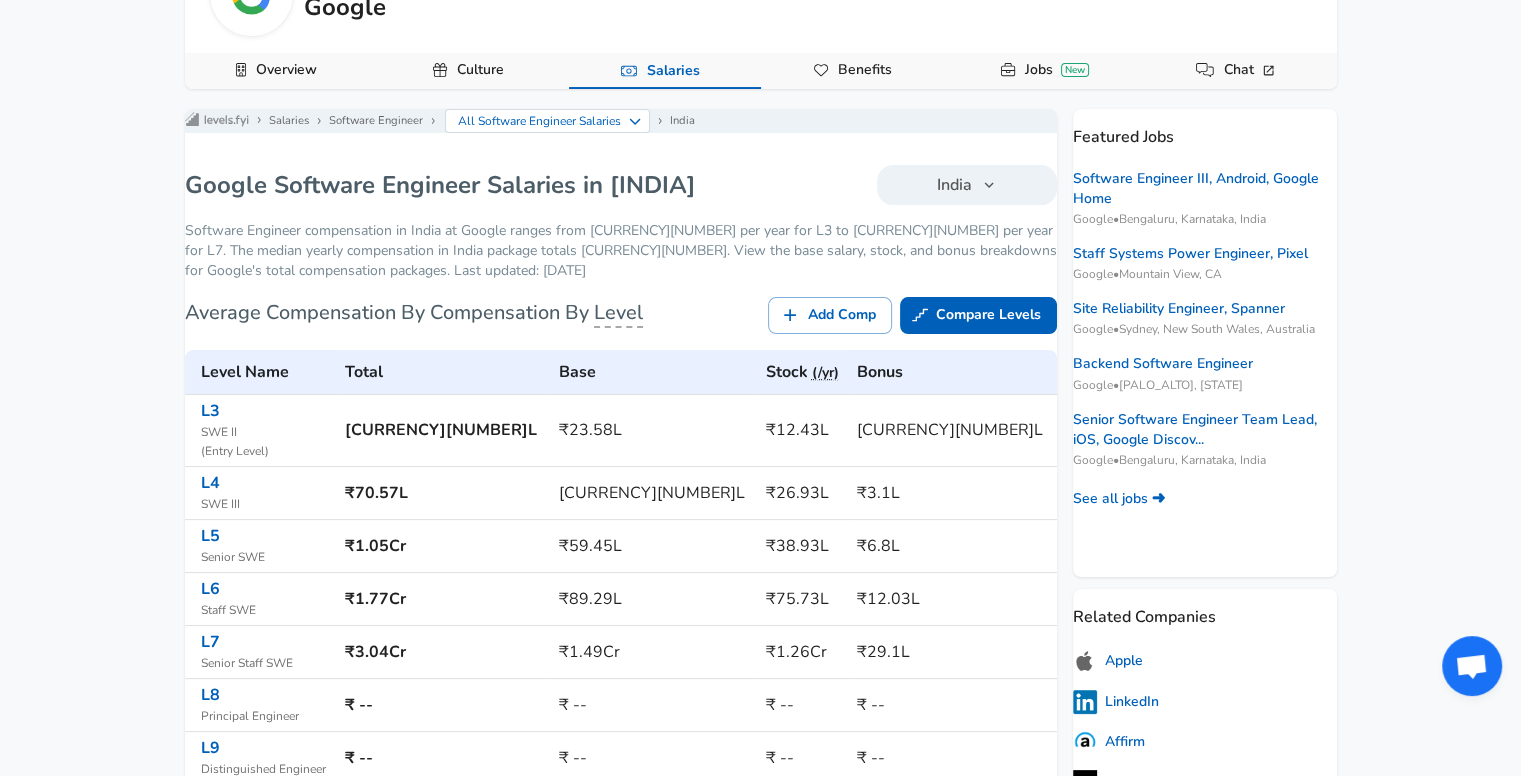scroll, scrollTop: 0, scrollLeft: 0, axis: both 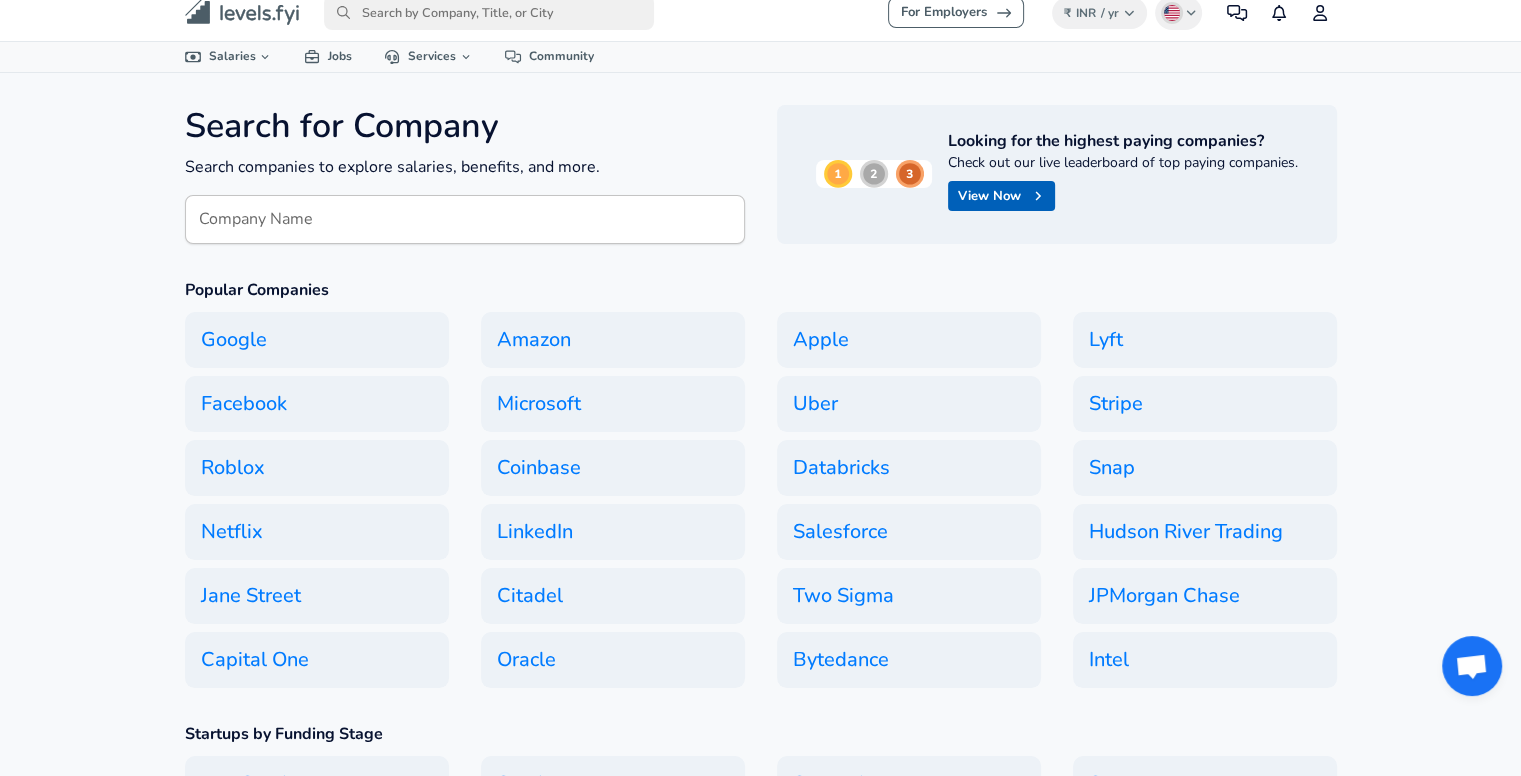 click on "Popular Companies Google Amazon Apple Lyft Facebook Microsoft Uber Stripe Roblox Coinbase Databricks Snap Netflix LinkedIn Salesforce Hudson River Trading Jane Street Citadel Two Sigma JPMorgan Chase Capital One Oracle Bytedance Intel Startups by Funding Stage Pre-Seed Seed Series A Series B Series C Series D Series E+ Post IPO Get the inside scoop Chat with colleagues, mentors and recruiters from top companies in our new community! Download App" at bounding box center (745, 644) 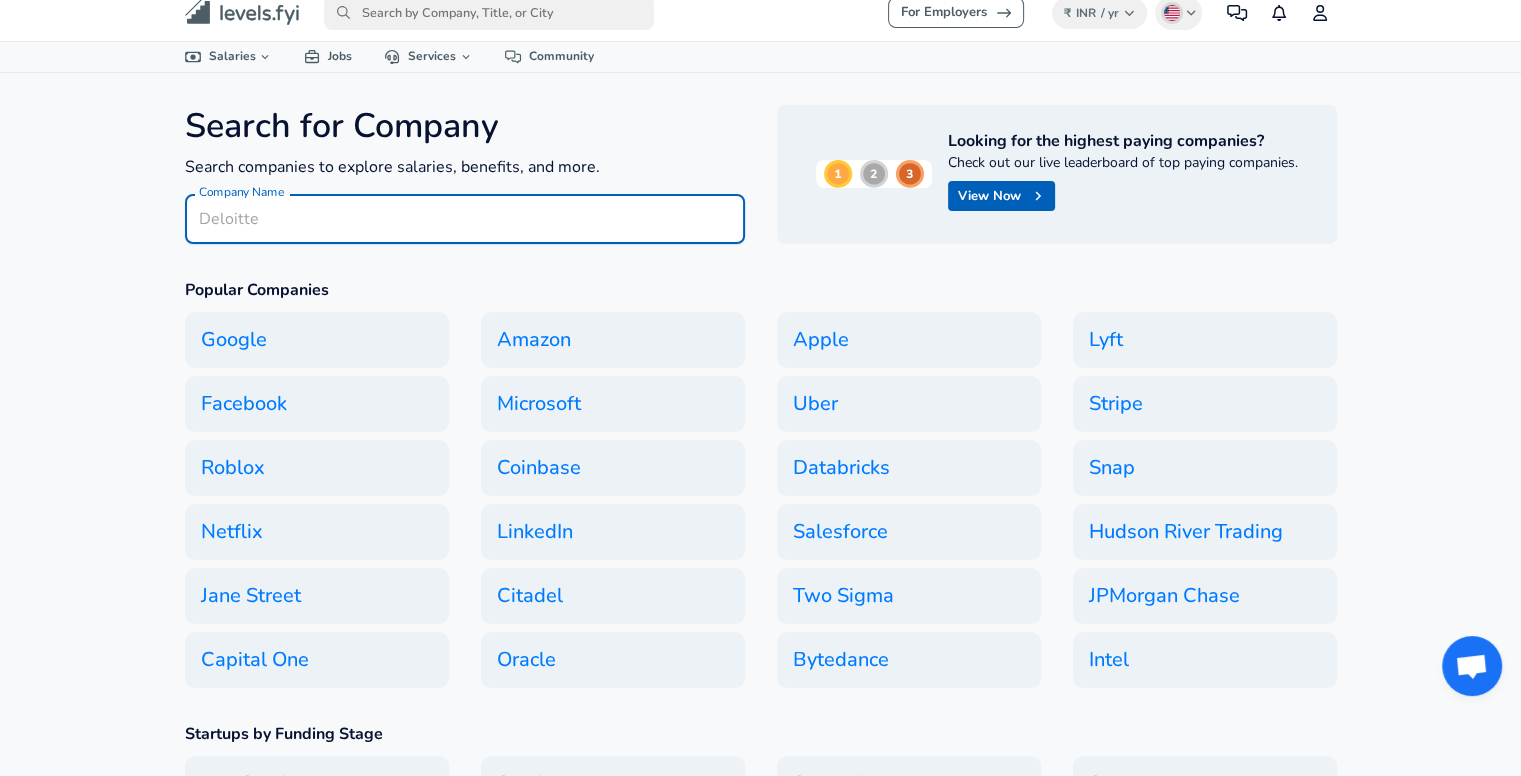 click on "Company Name" at bounding box center (465, 219) 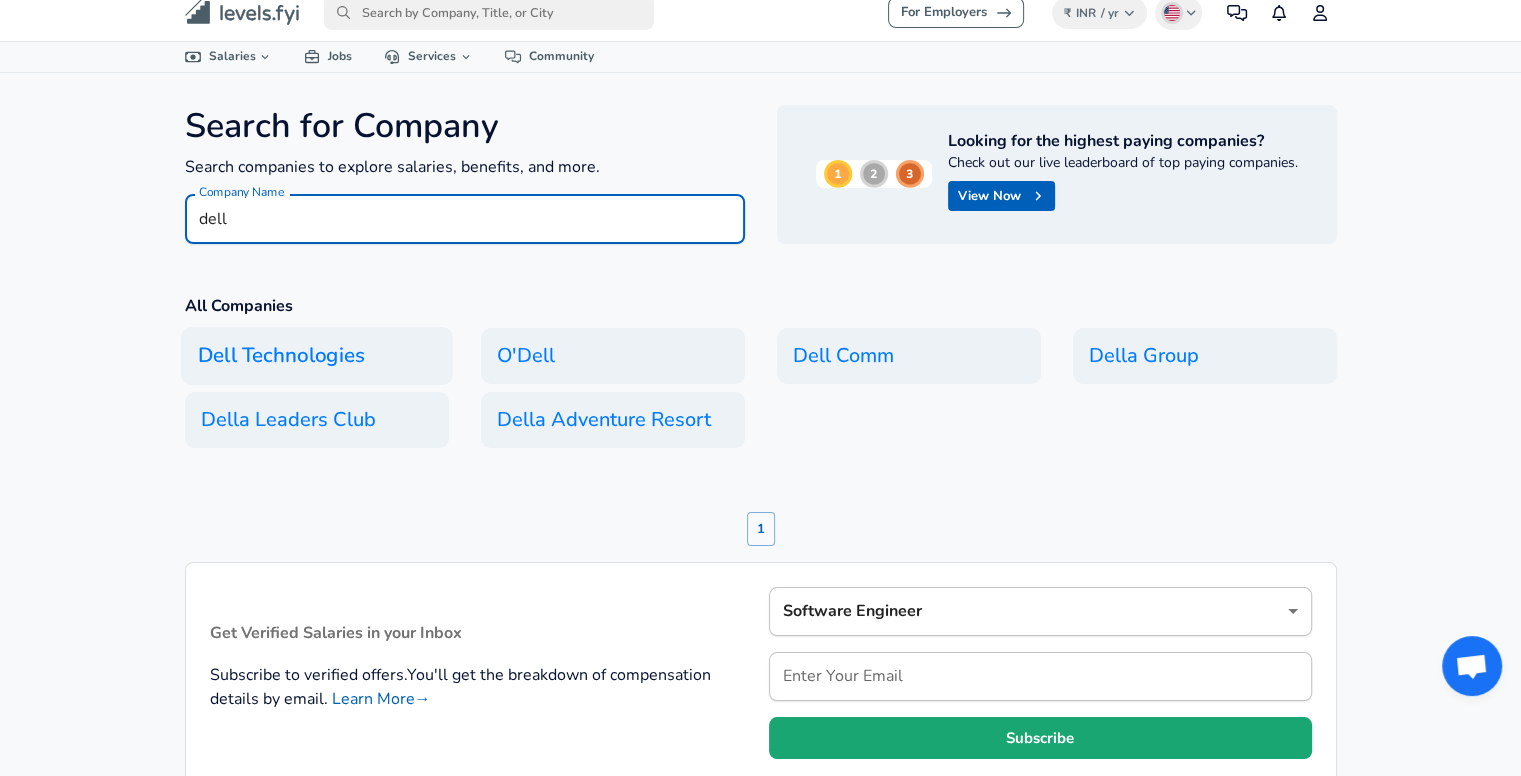 type on "dell" 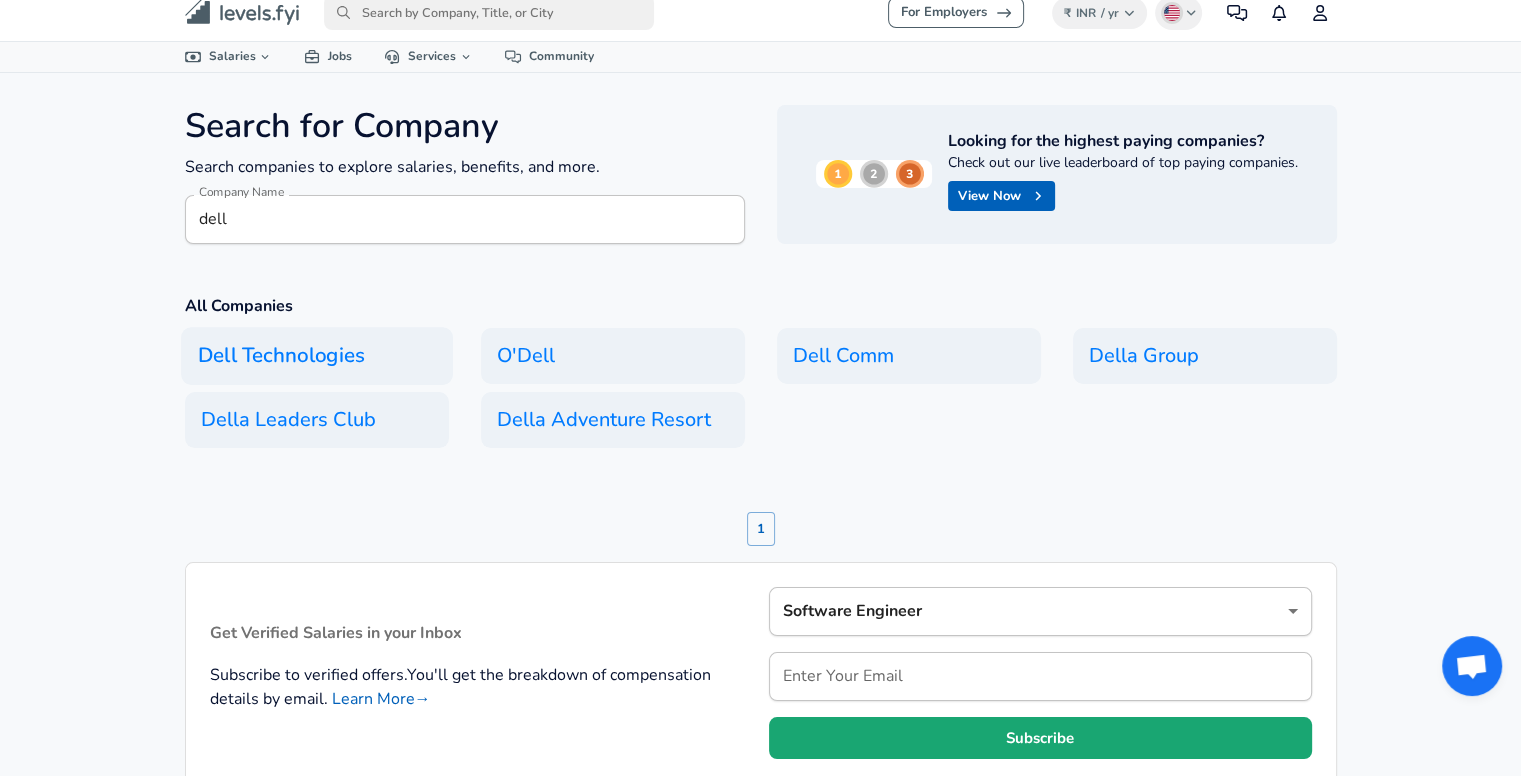click on "Dell Technologies" at bounding box center (317, 356) 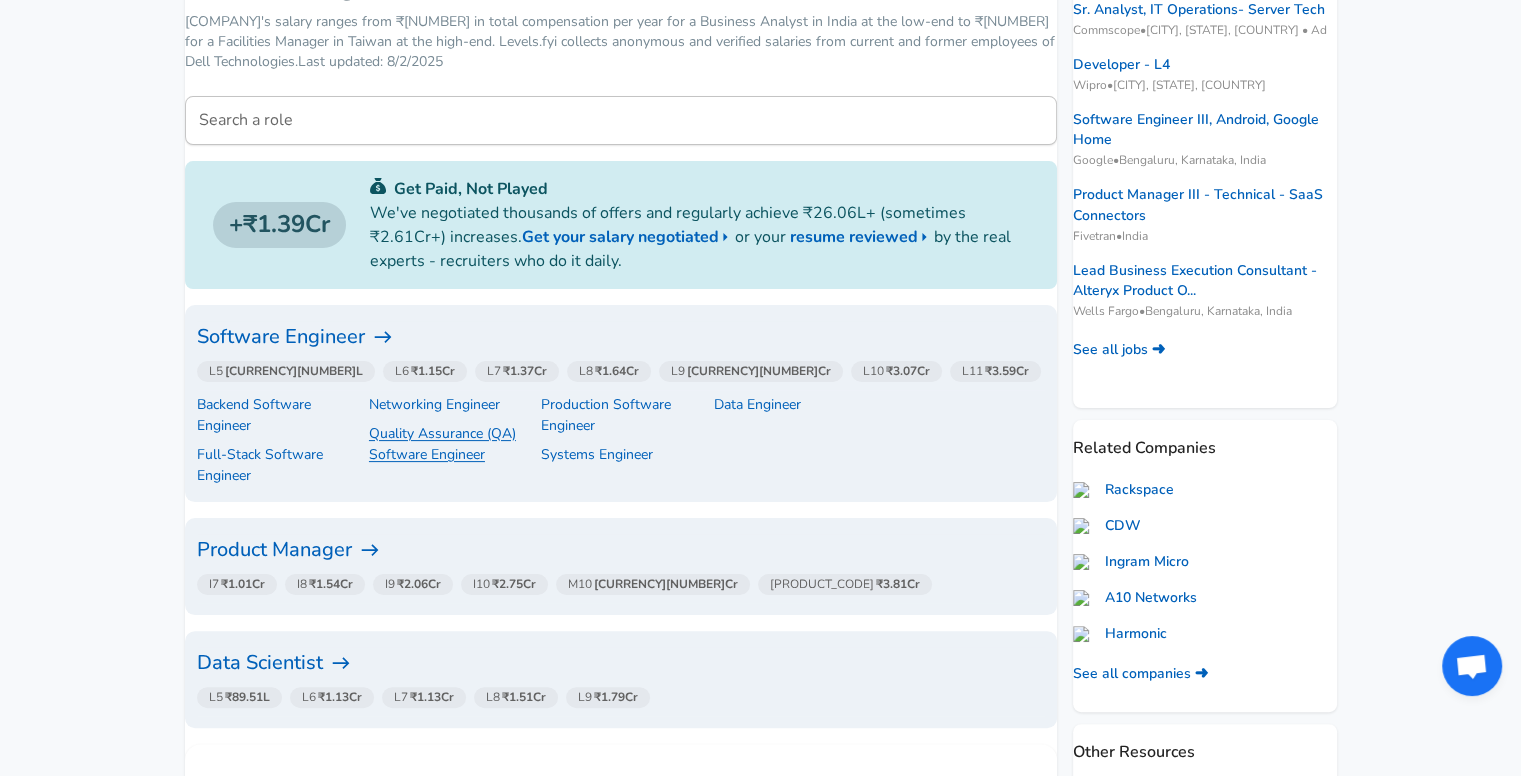 scroll, scrollTop: 331, scrollLeft: 0, axis: vertical 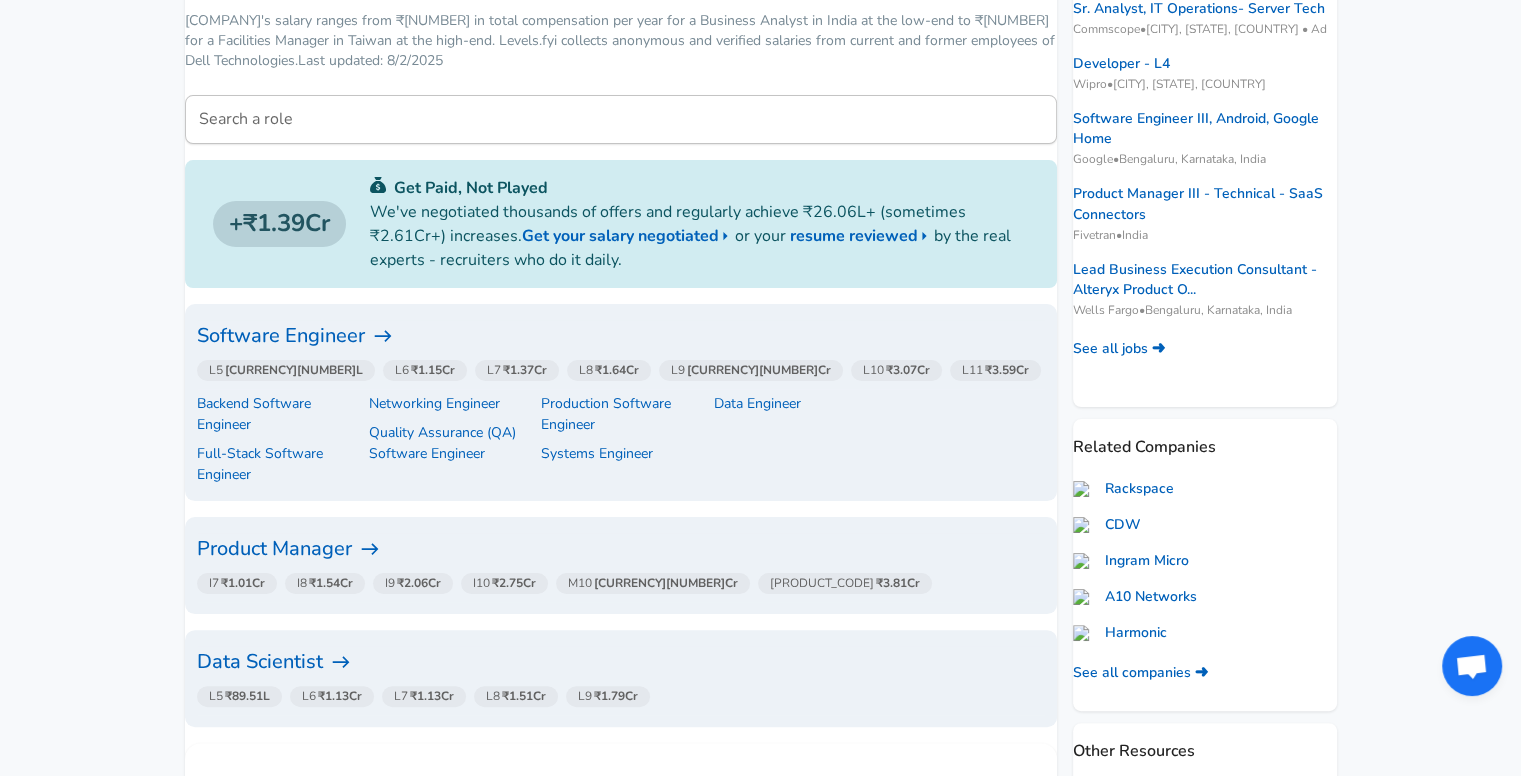 click on "Software Engineer" at bounding box center [621, 336] 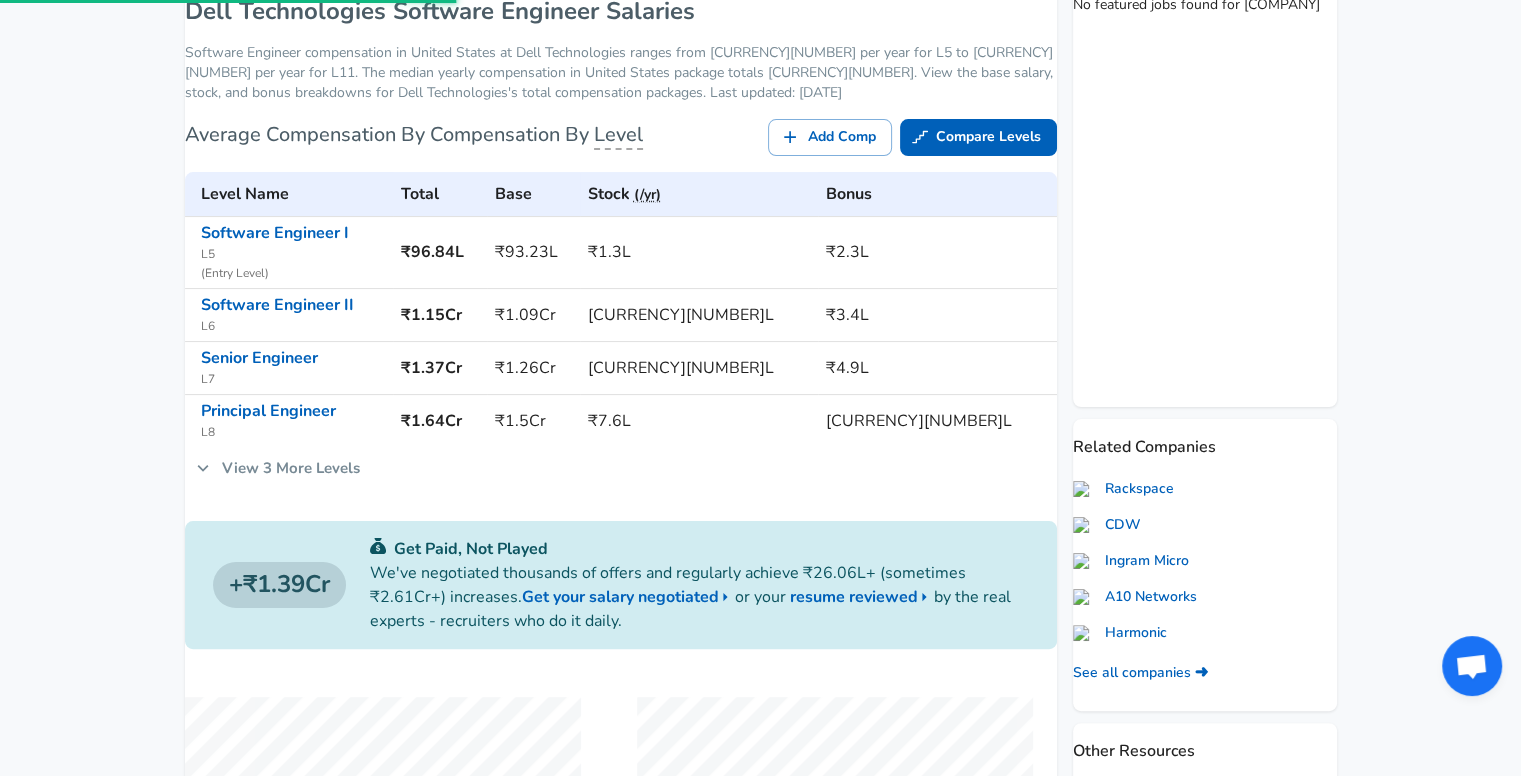 scroll, scrollTop: 0, scrollLeft: 0, axis: both 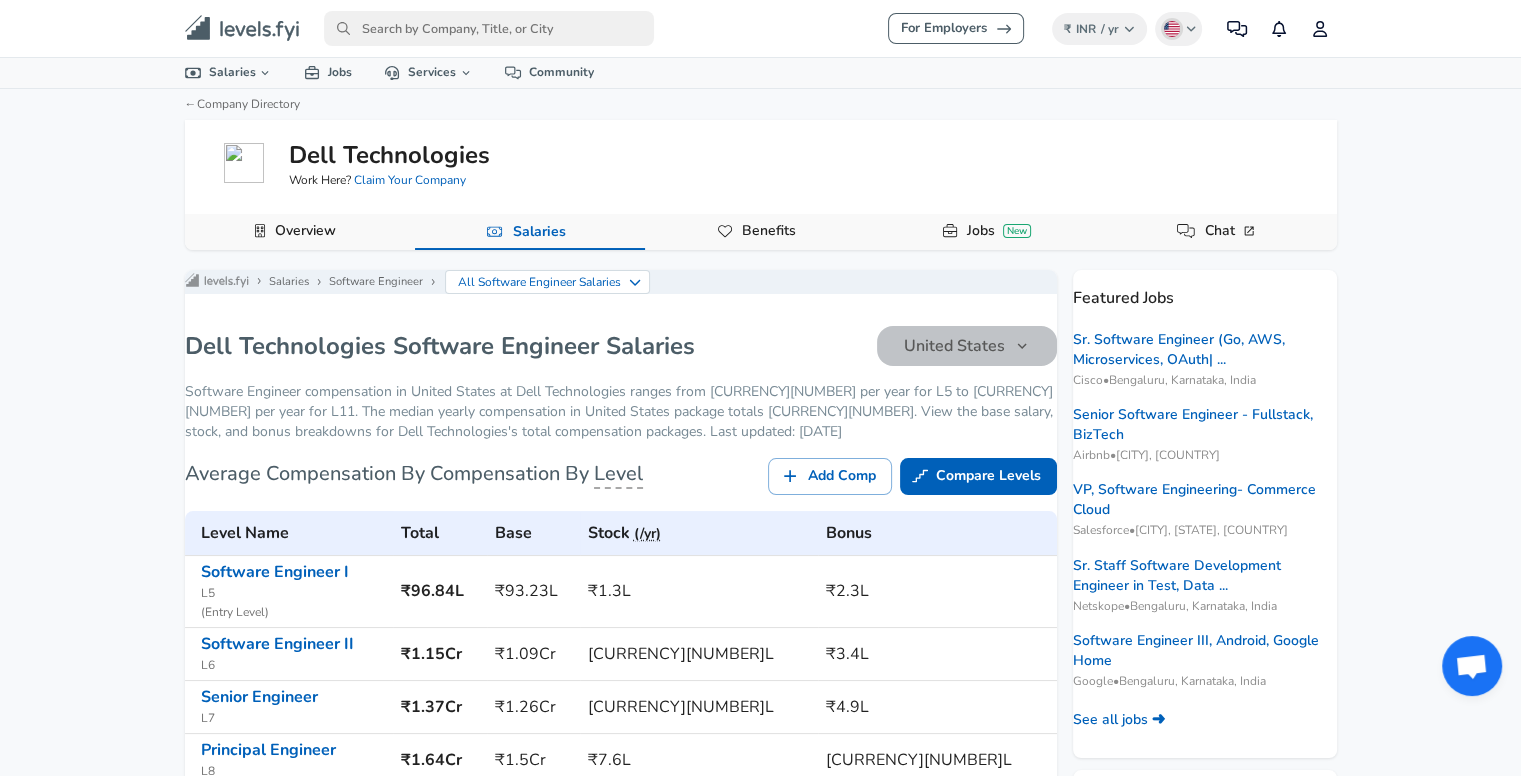 click on "United States" at bounding box center [954, 346] 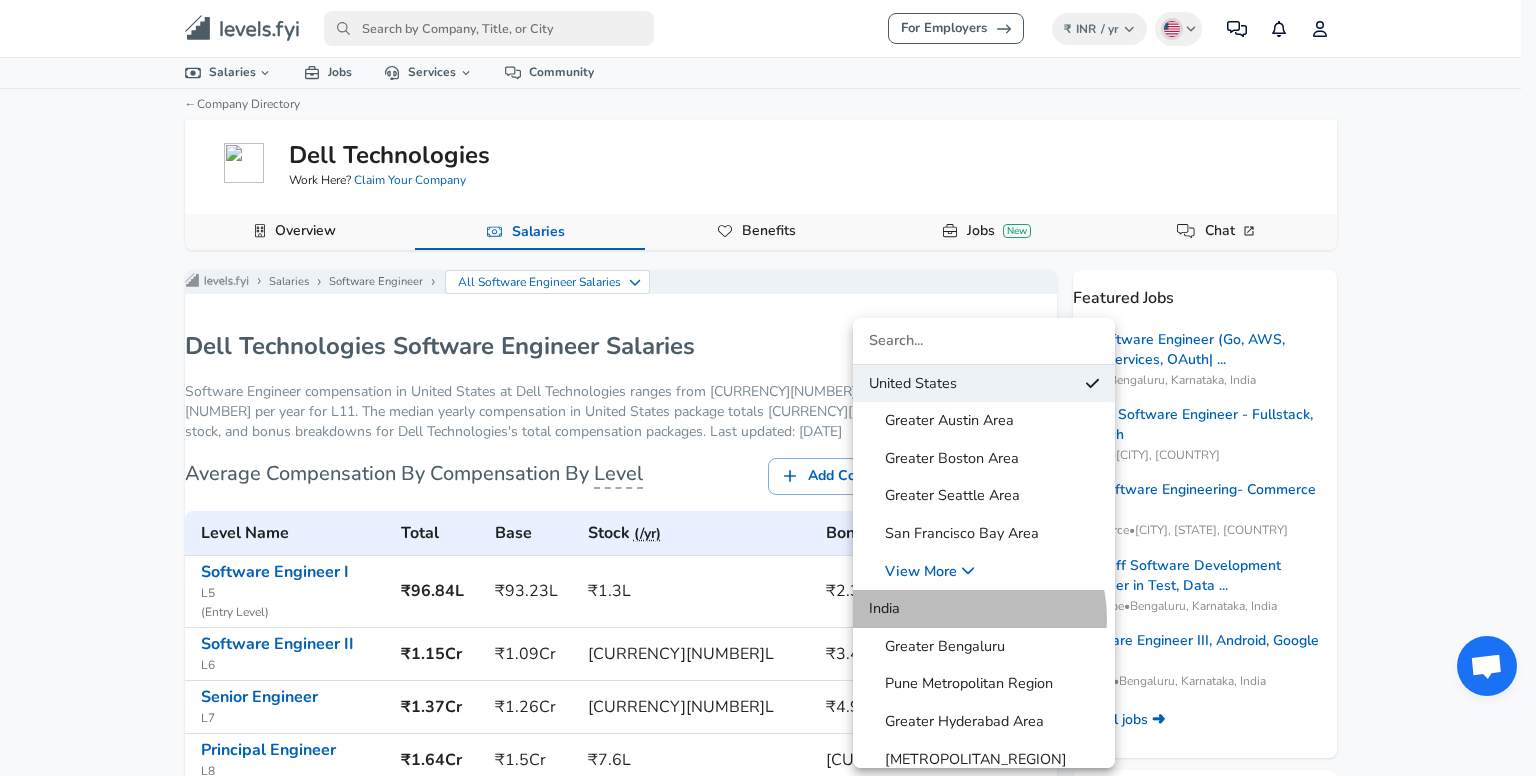 click on "India" at bounding box center (984, 609) 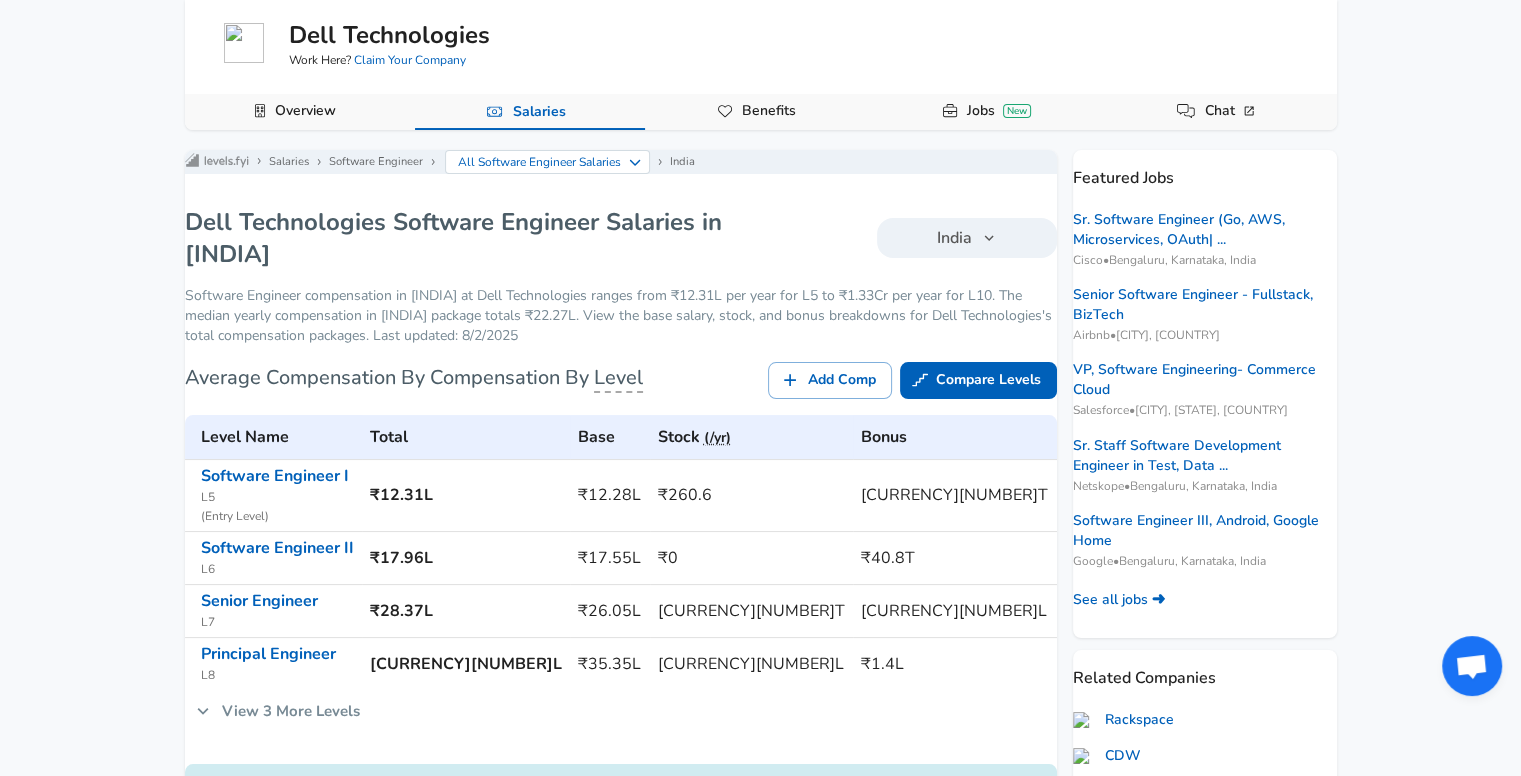 scroll, scrollTop: 132, scrollLeft: 0, axis: vertical 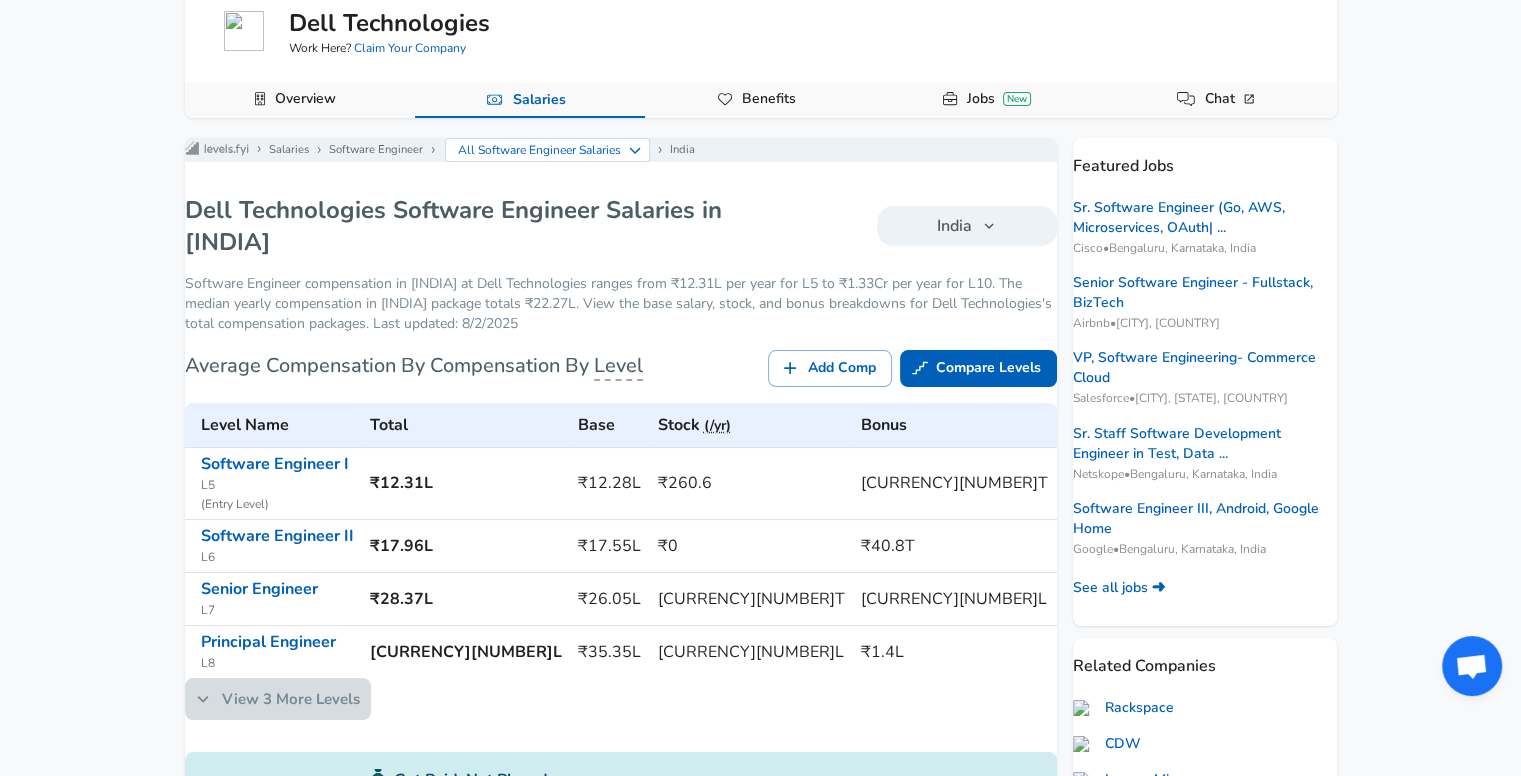 click on "View   3   More Levels" at bounding box center [278, 699] 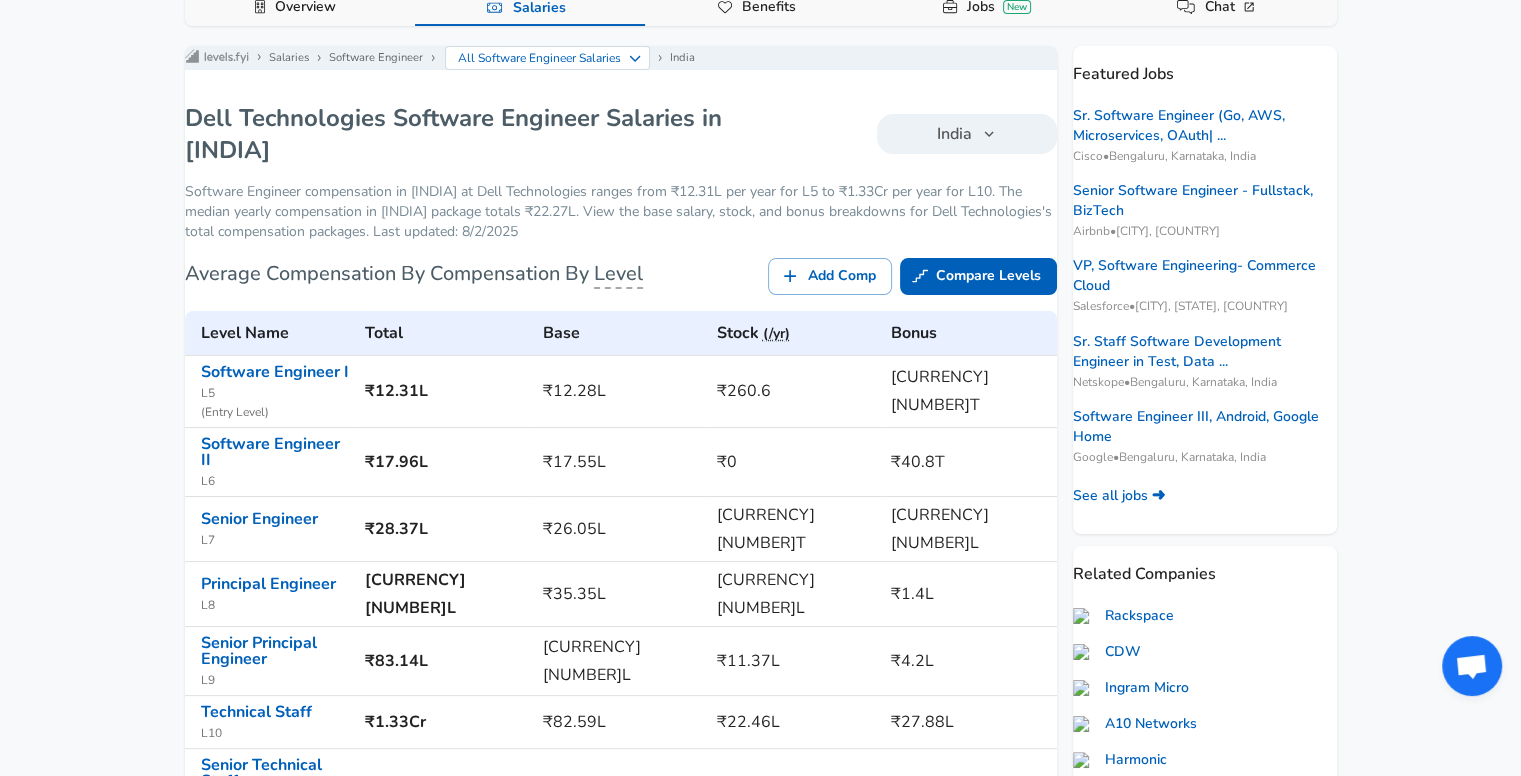 scroll, scrollTop: 0, scrollLeft: 0, axis: both 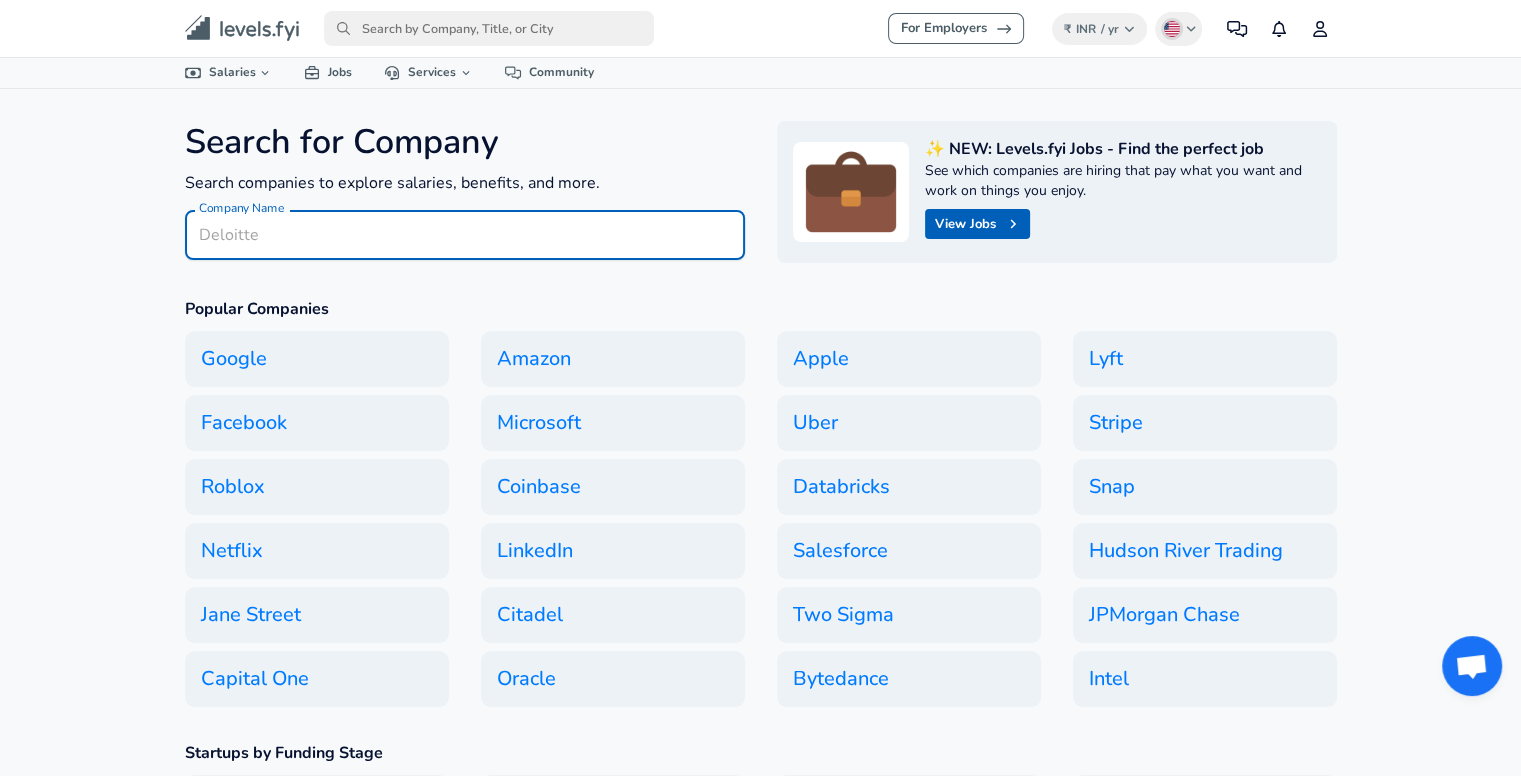click on "Company Name" at bounding box center [465, 235] 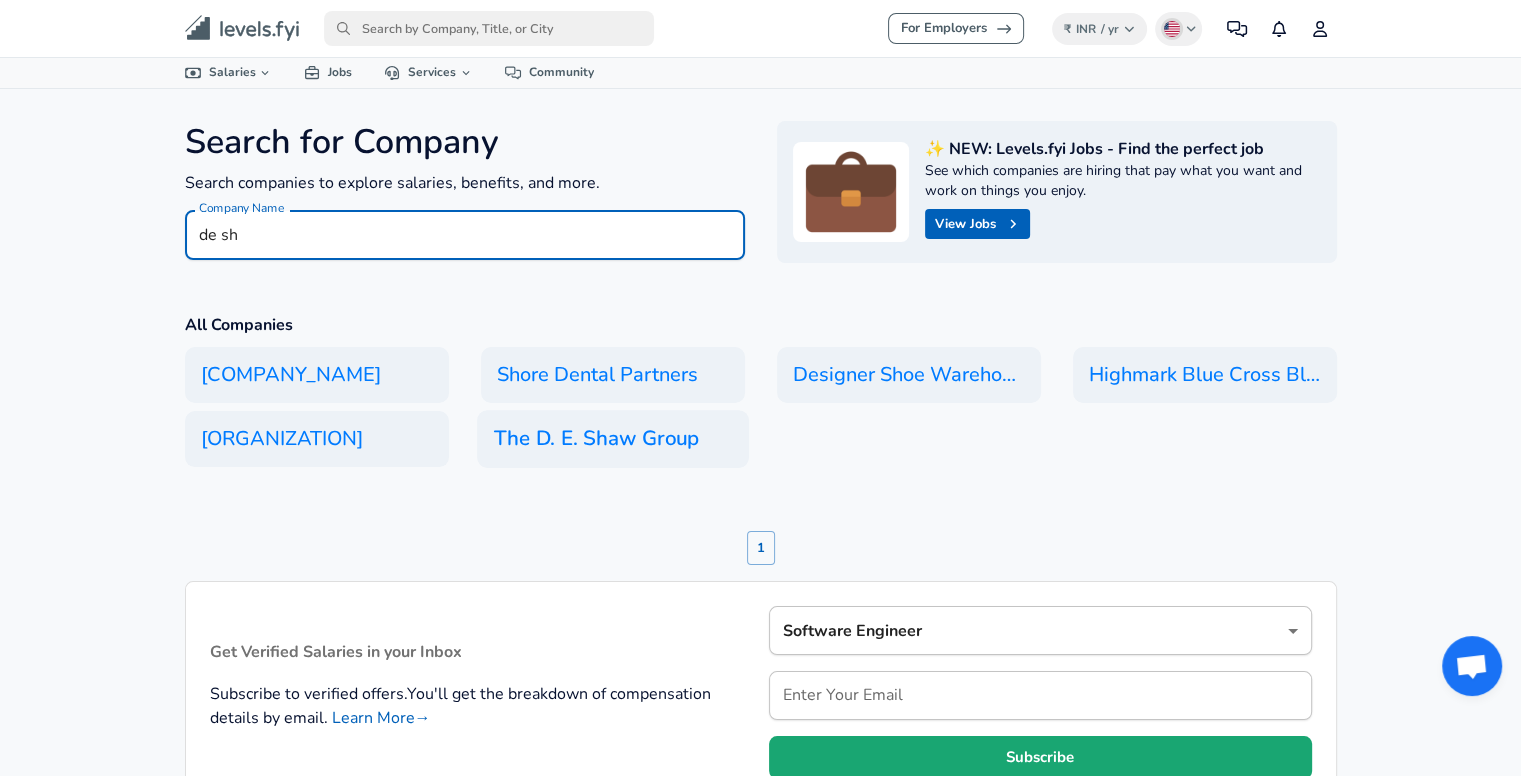 type on "de sh" 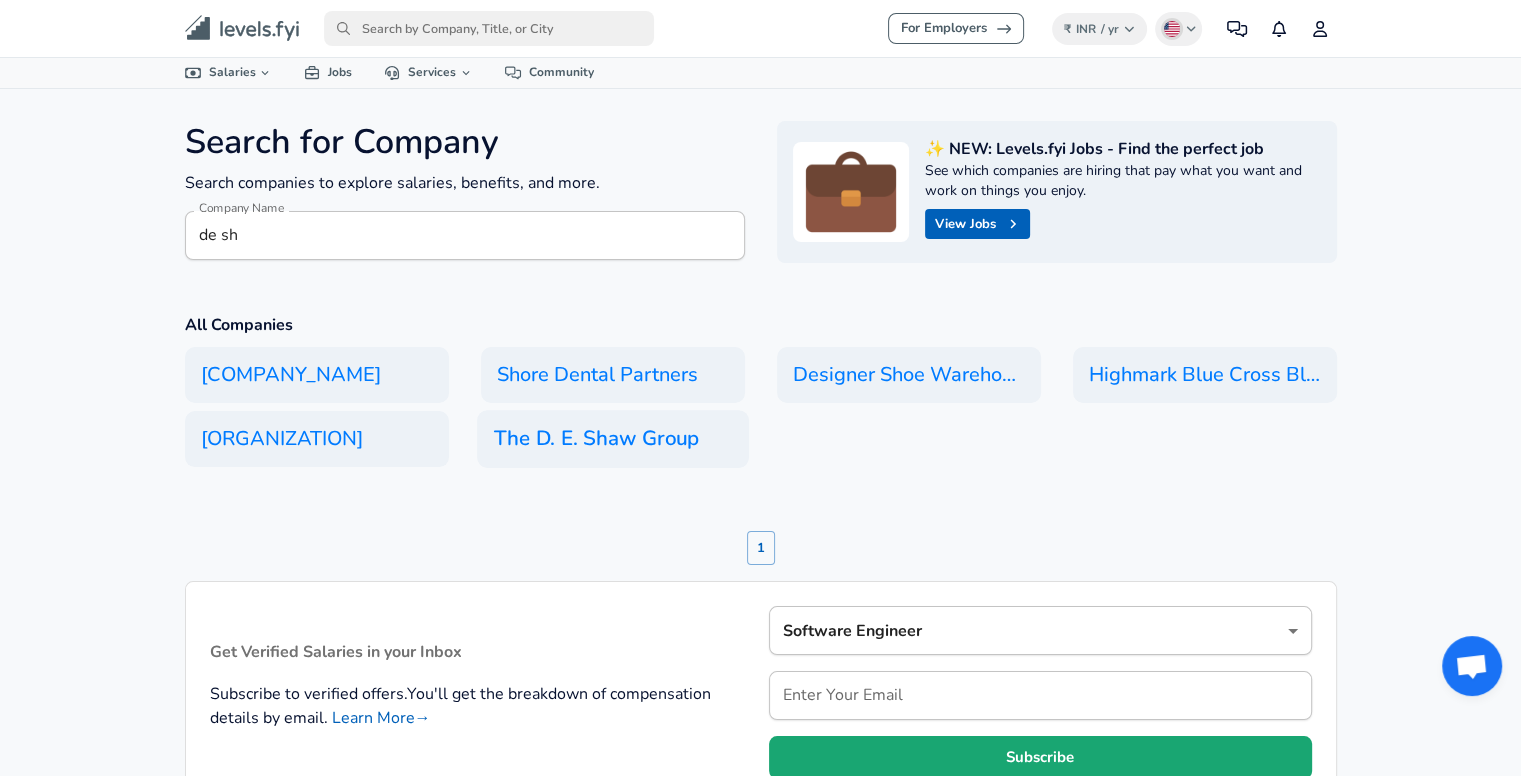 click on "The D. E. Shaw Group" at bounding box center [613, 439] 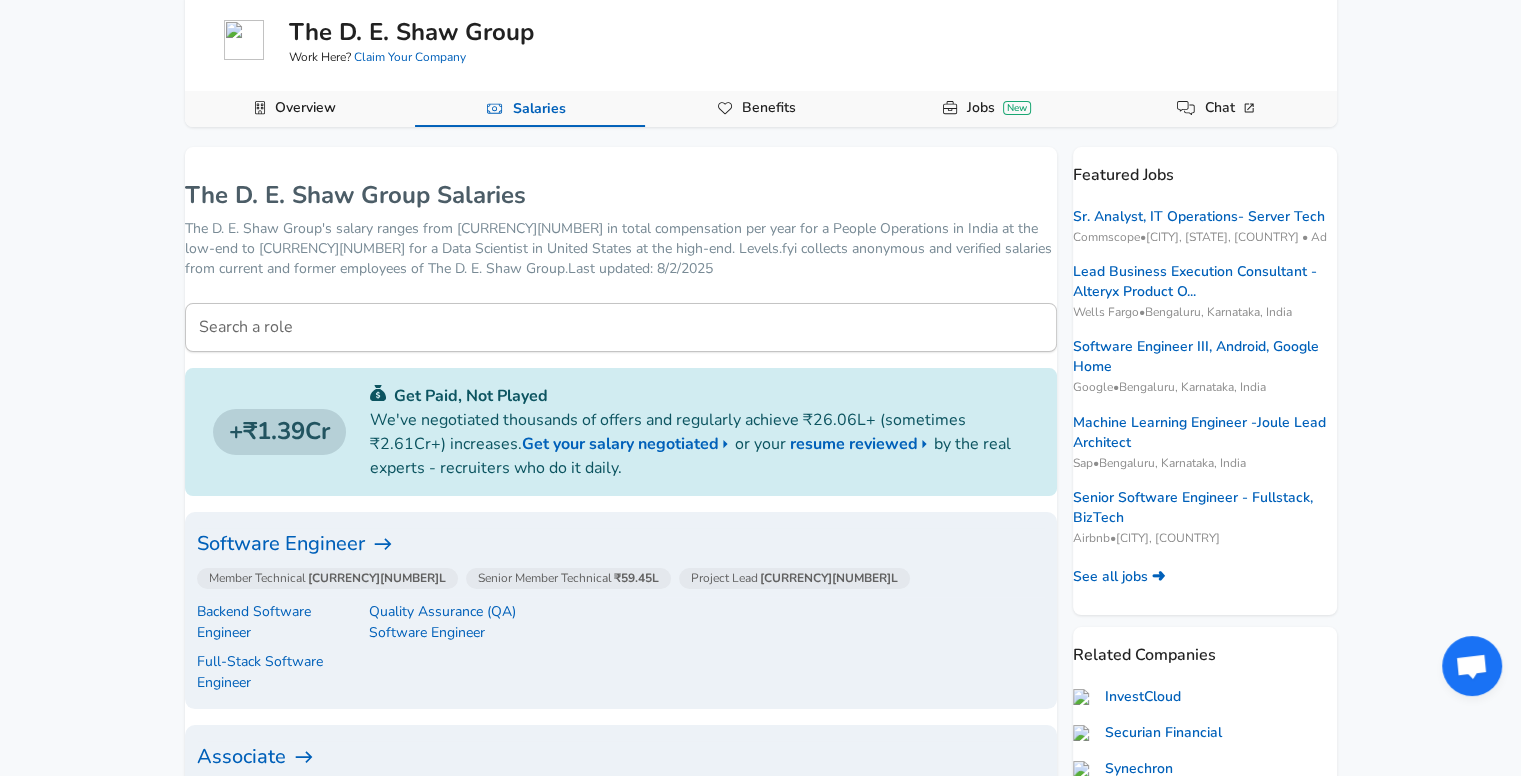 scroll, scrollTop: 124, scrollLeft: 0, axis: vertical 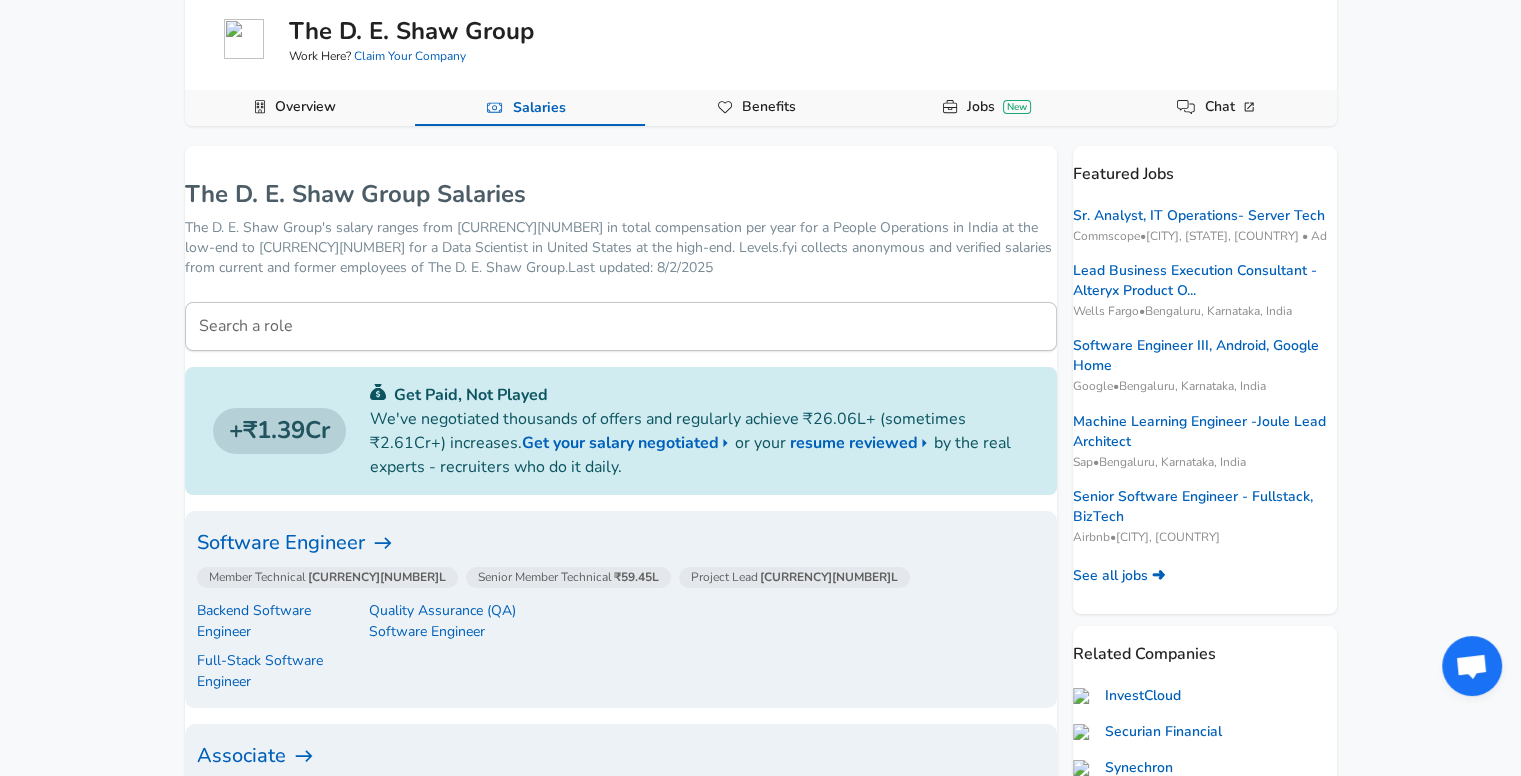 click on "Software Engineer" at bounding box center (621, 543) 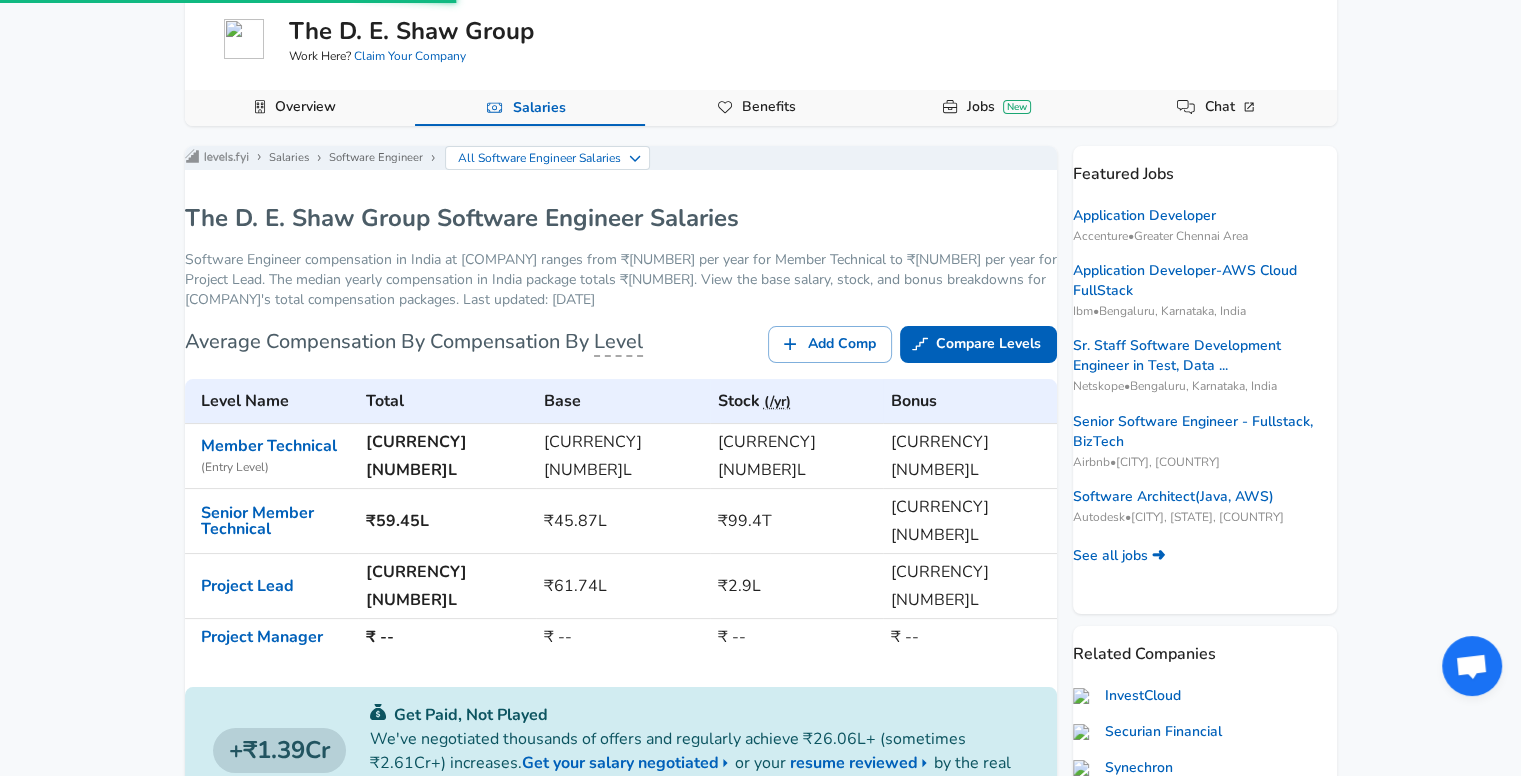 scroll, scrollTop: 0, scrollLeft: 0, axis: both 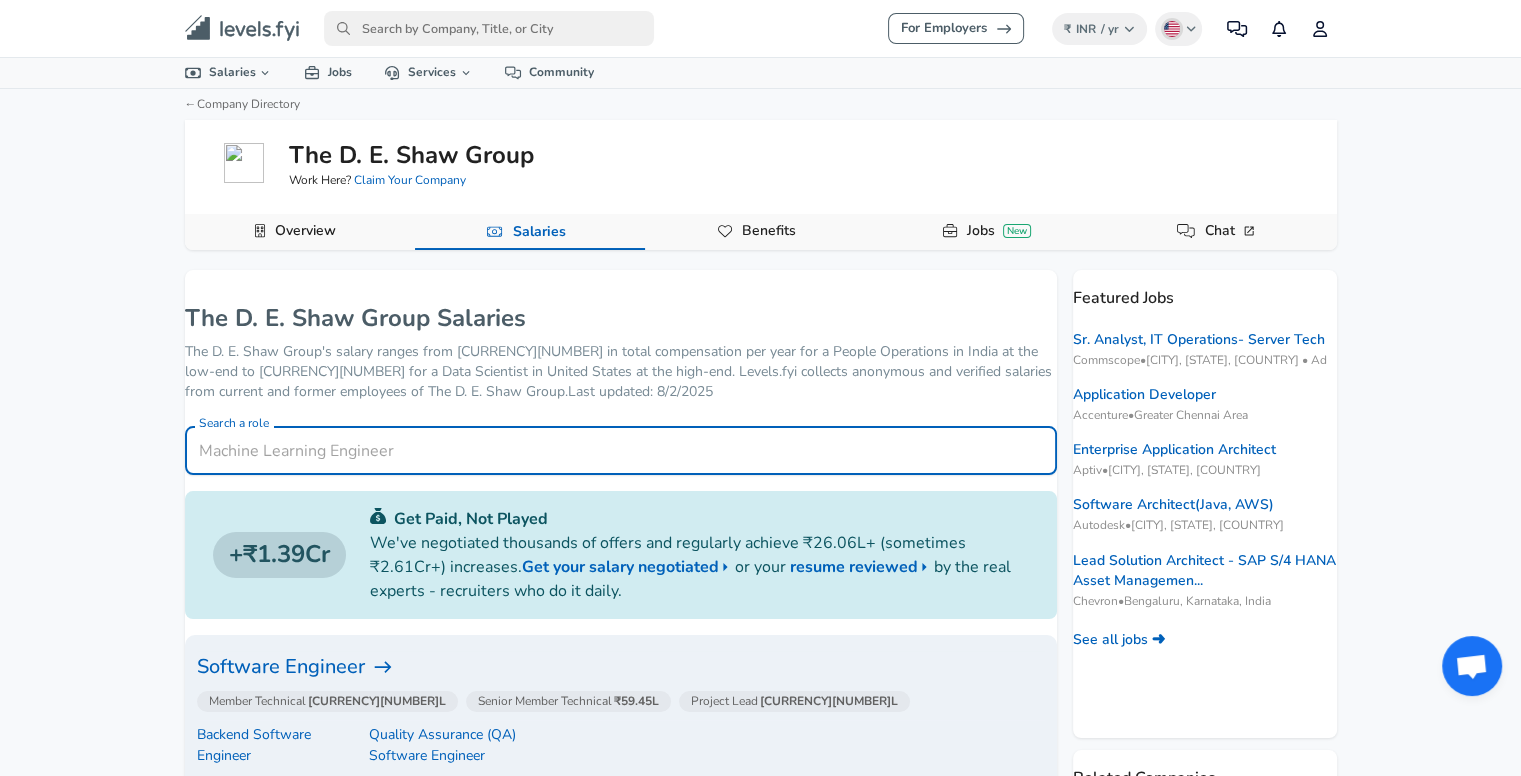 click on "Search a role" at bounding box center (621, 450) 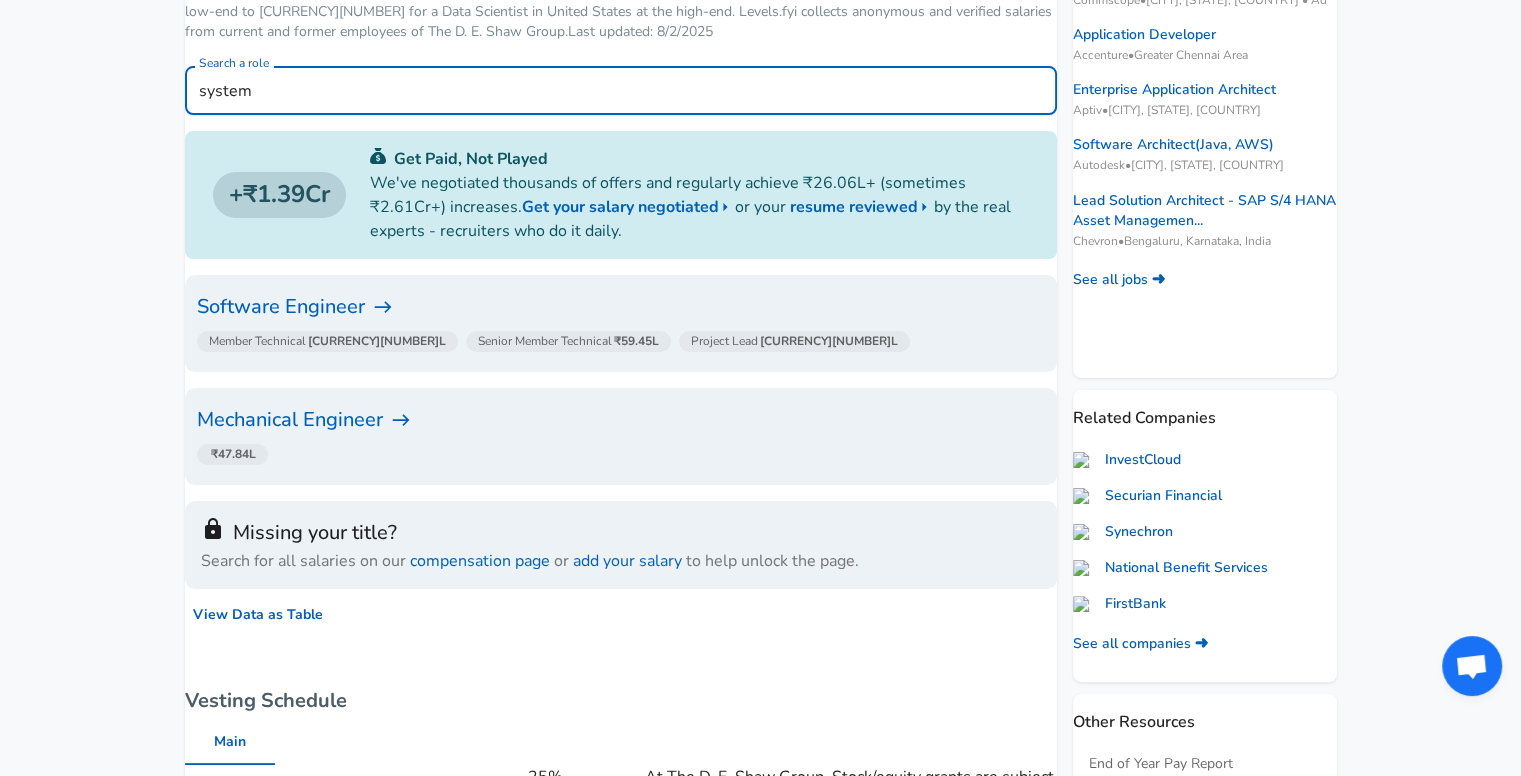 scroll, scrollTop: 360, scrollLeft: 0, axis: vertical 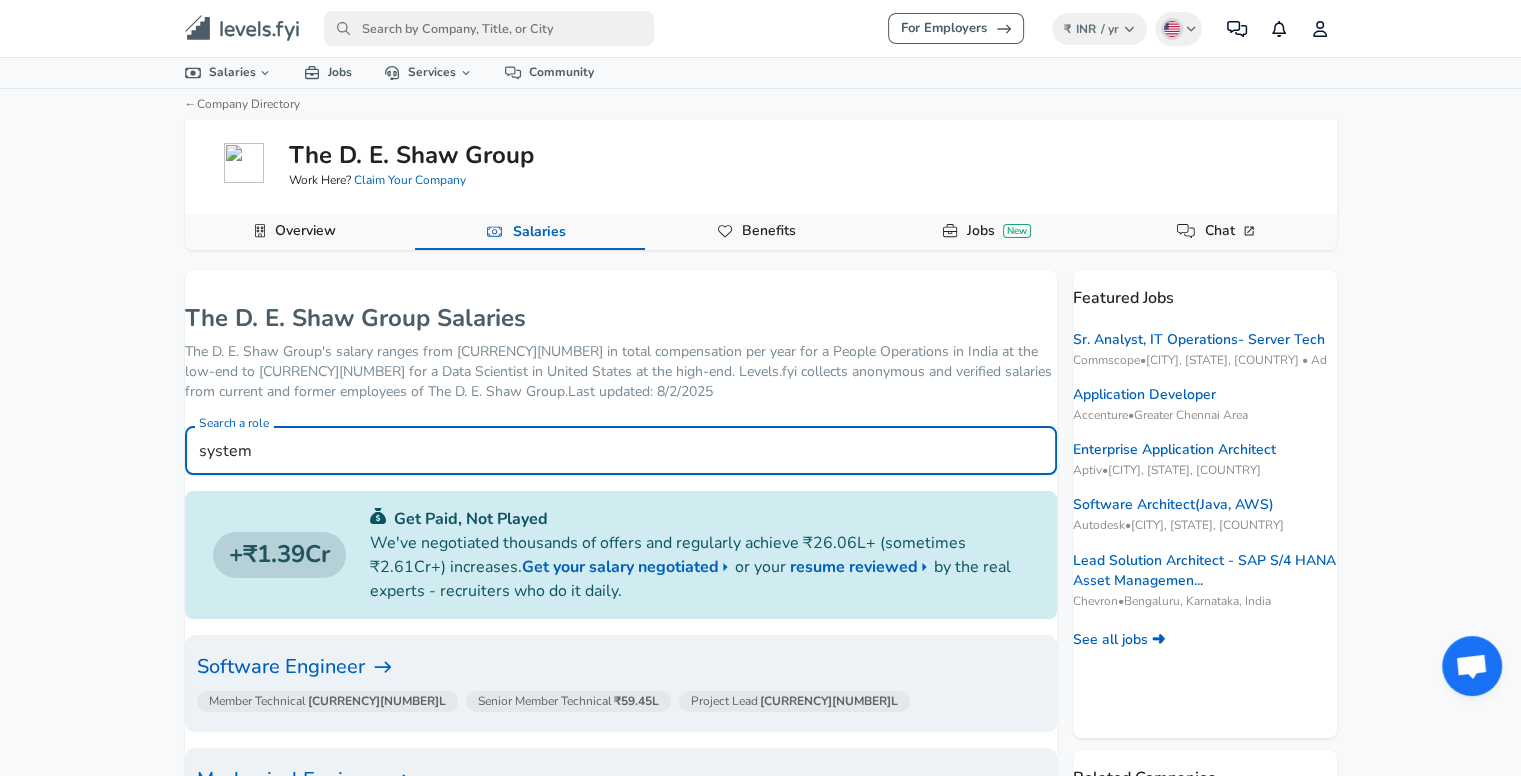 drag, startPoint x: 330, startPoint y: 452, endPoint x: 128, endPoint y: 437, distance: 202.55617 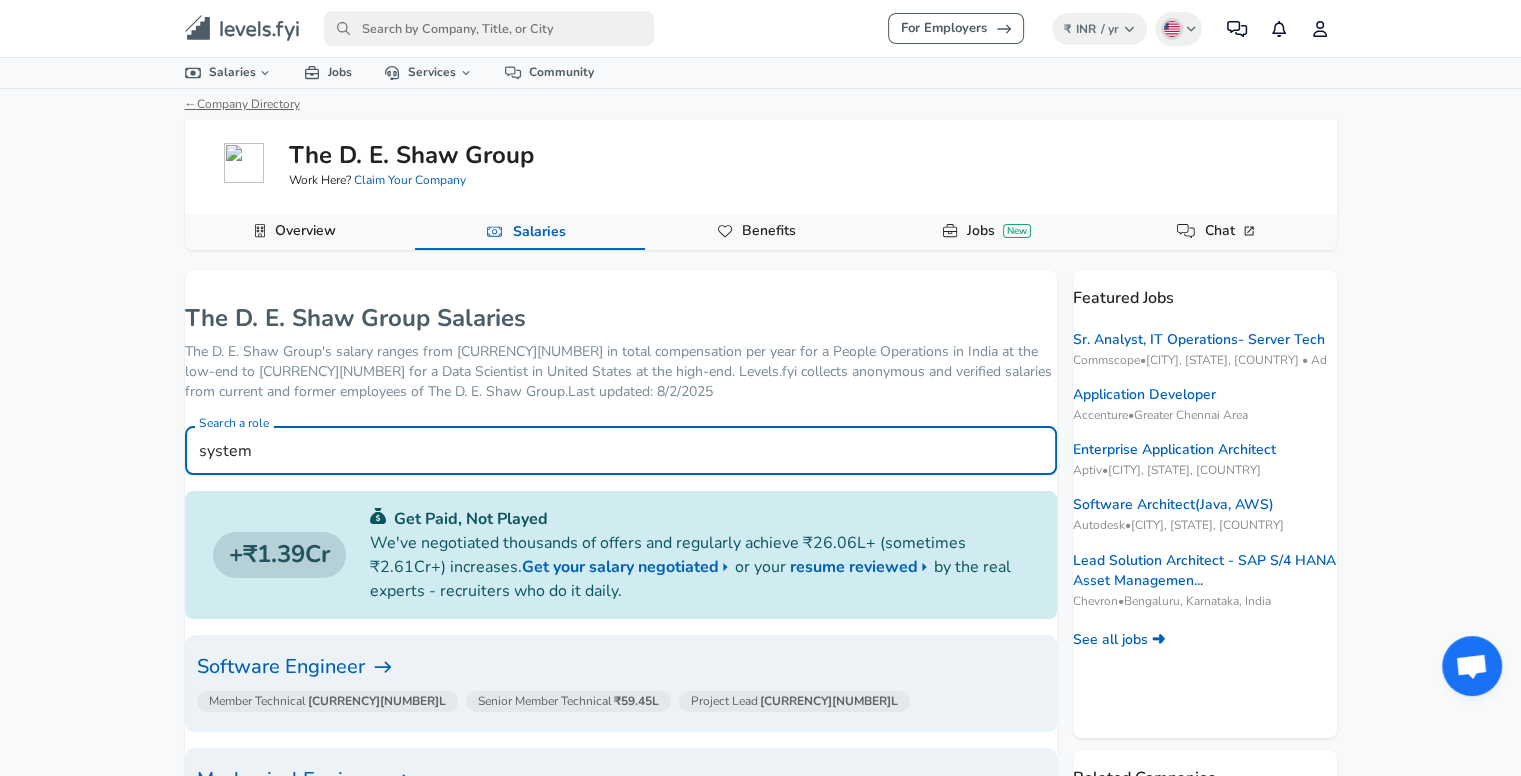 click on "←  Company Directory" at bounding box center [242, 104] 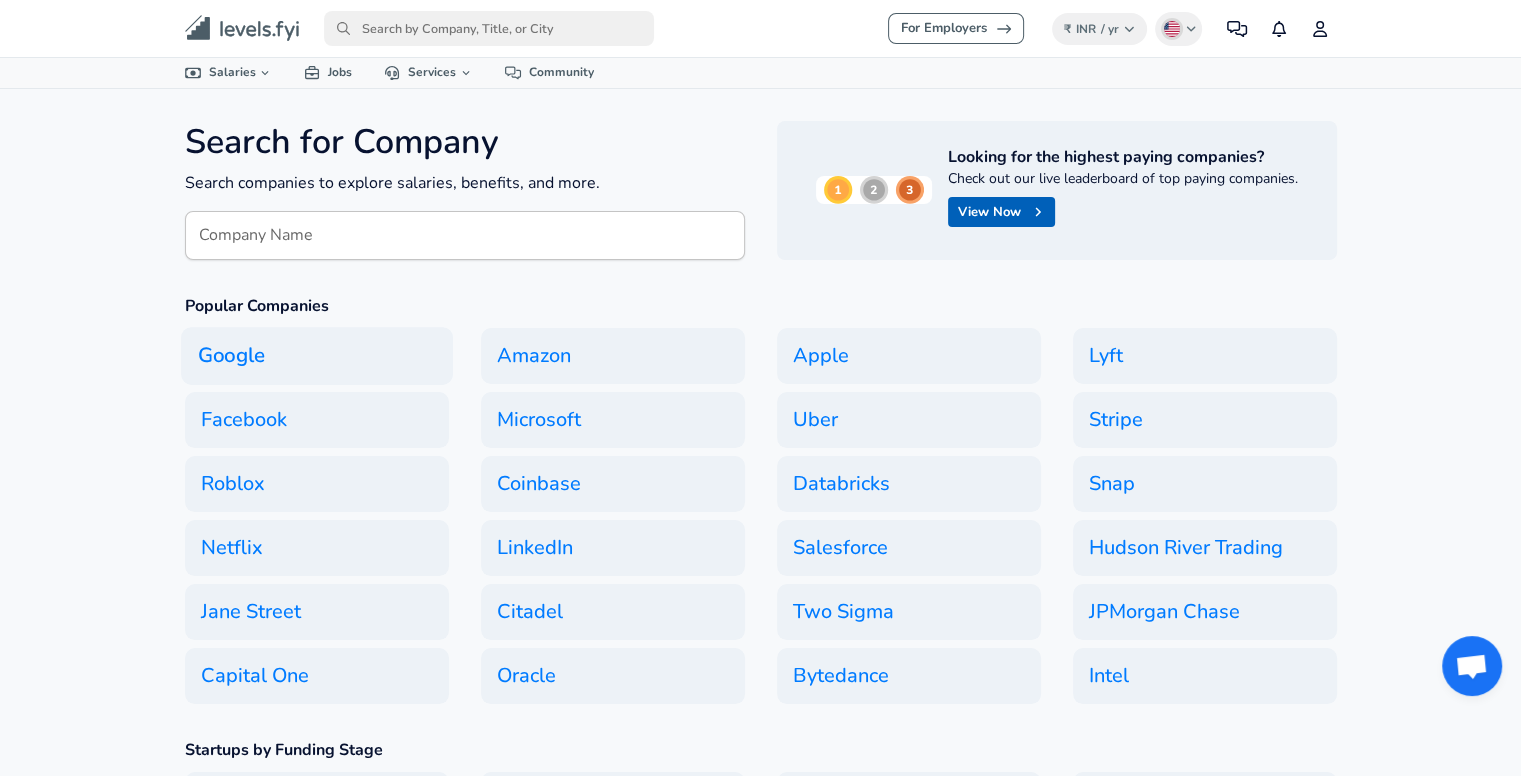 click on "Google" at bounding box center [317, 356] 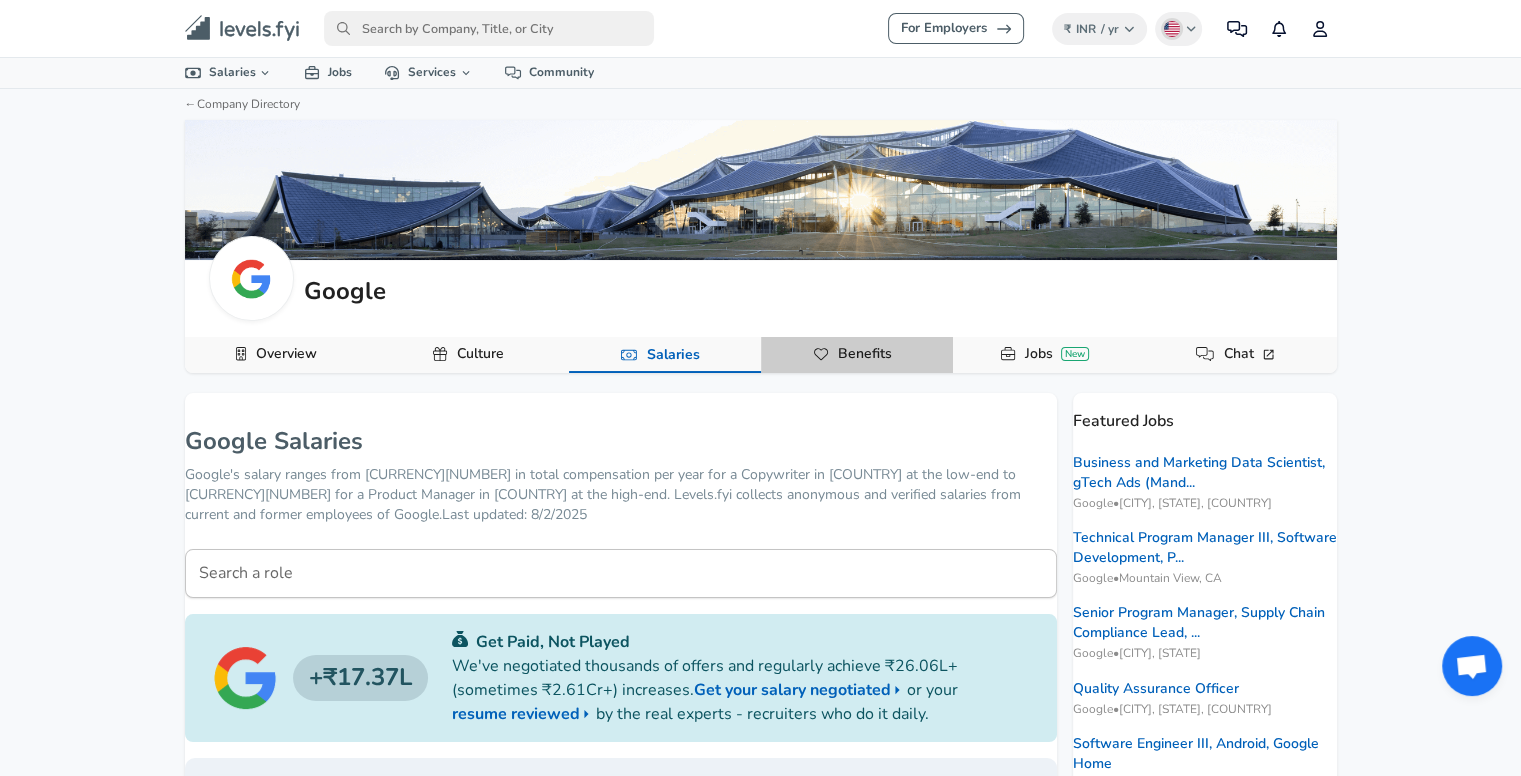 click on "Benefits" at bounding box center (281, 355) 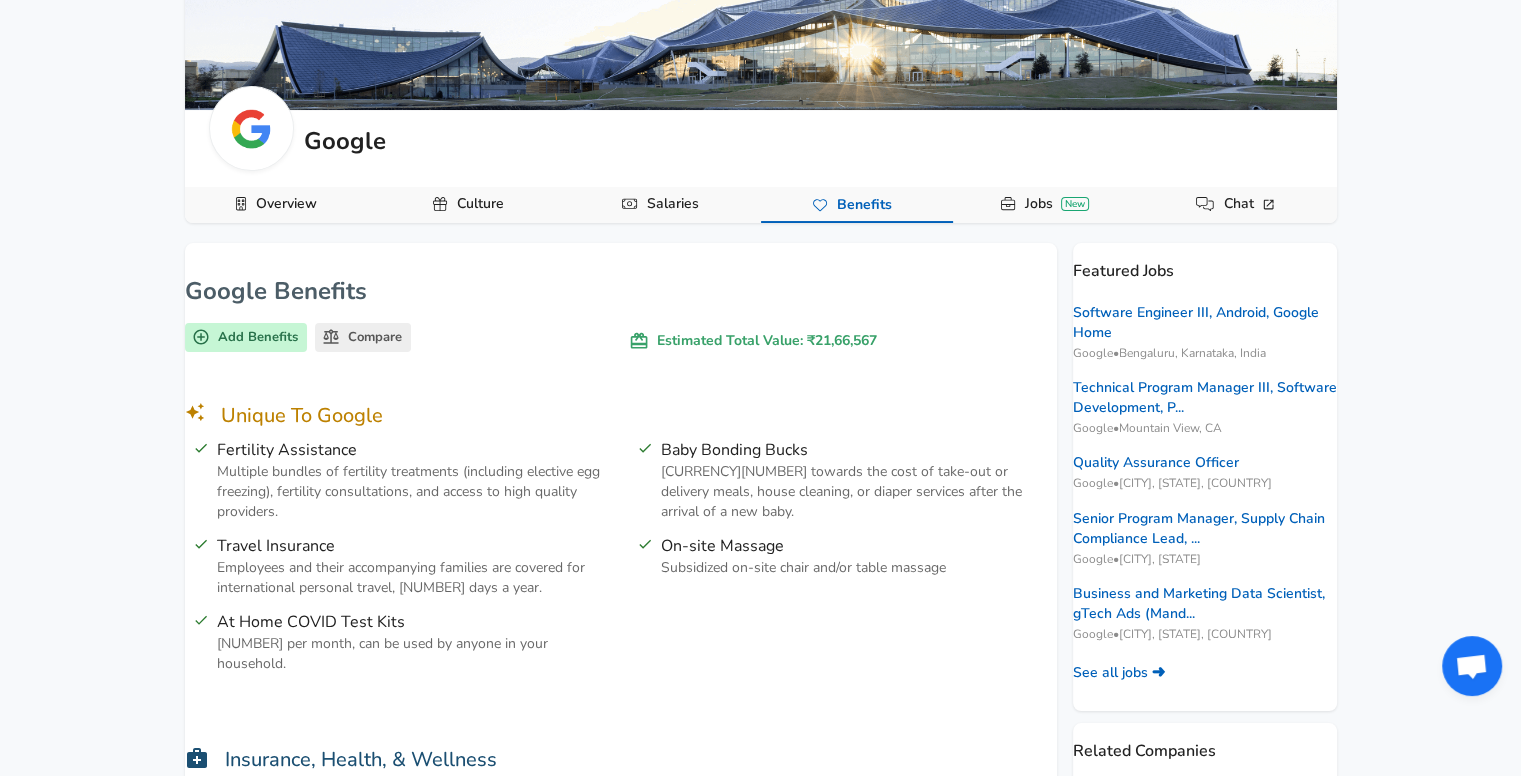 scroll, scrollTop: 148, scrollLeft: 0, axis: vertical 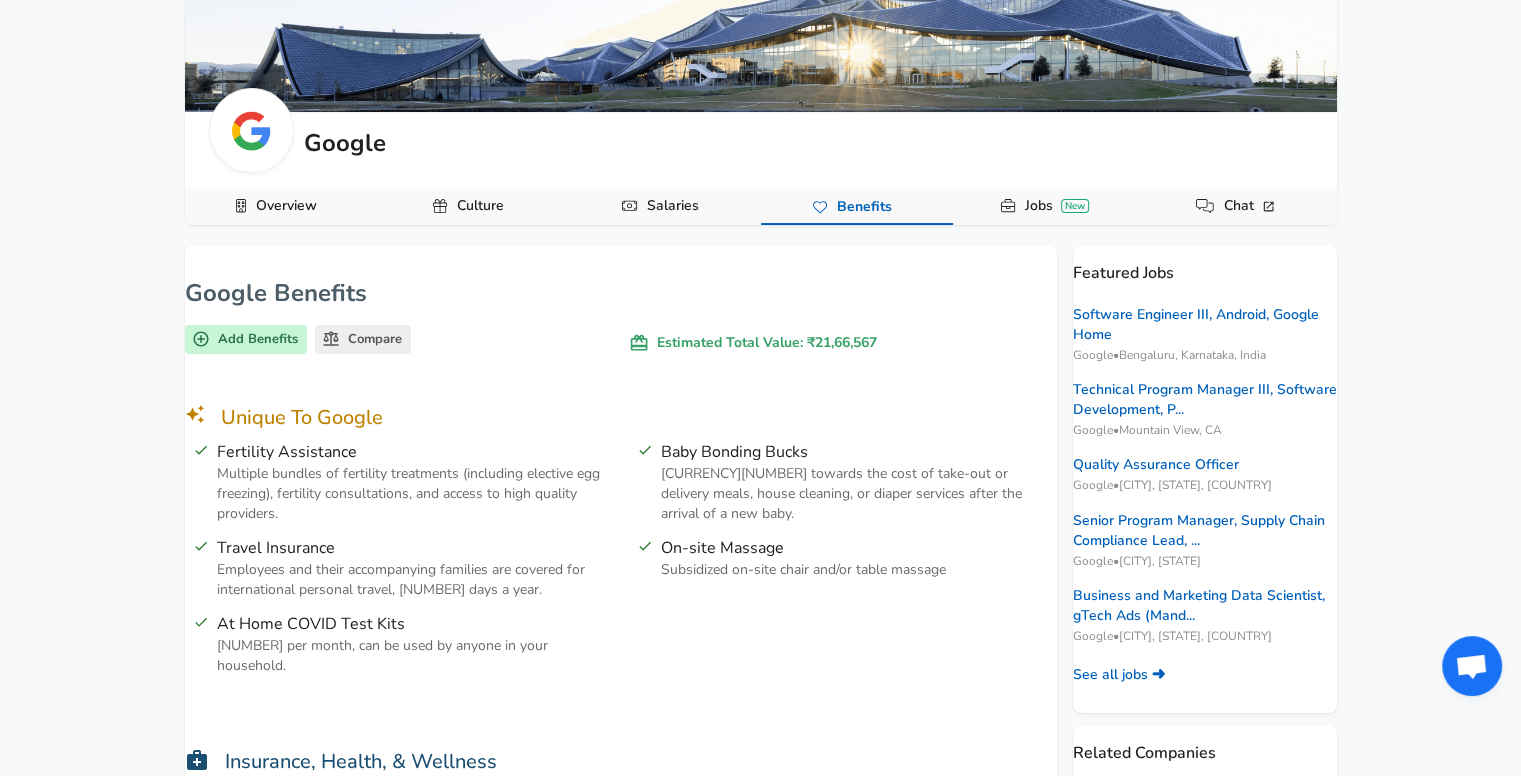 click on "Estimated Total Value:   [CURRENCY][NUMBER]" at bounding box center [843, 343] 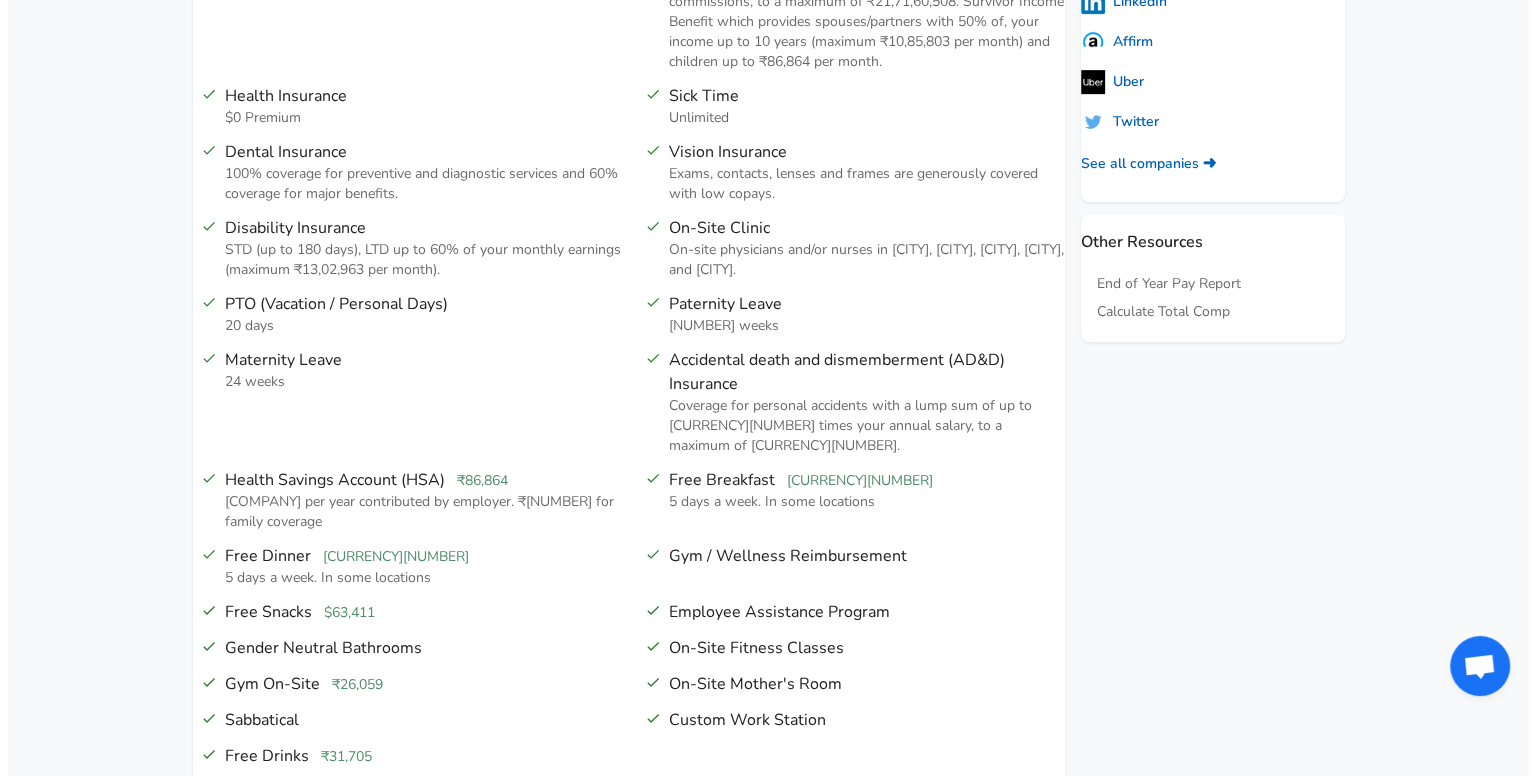 scroll, scrollTop: 0, scrollLeft: 0, axis: both 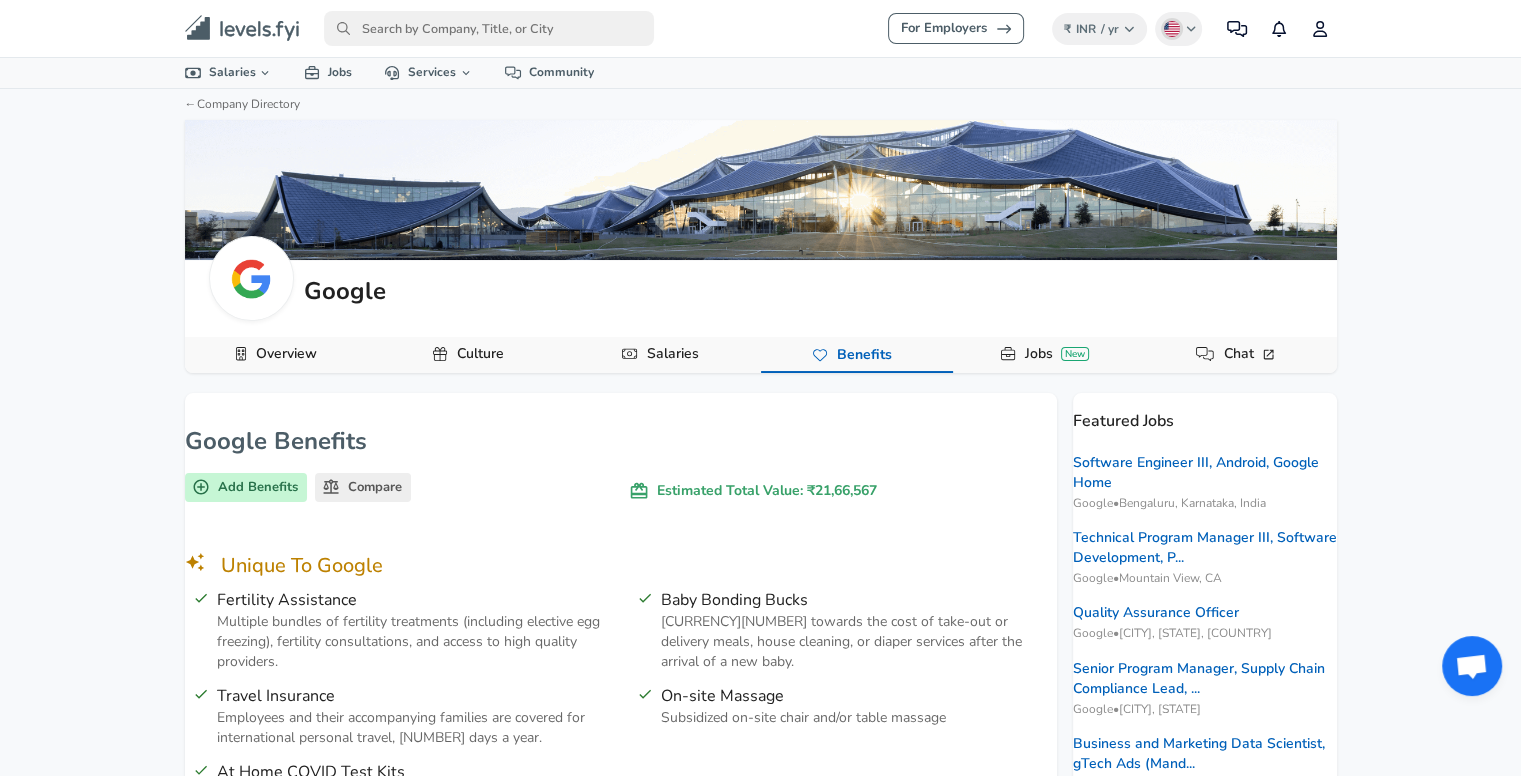 click on "Culture" at bounding box center (473, 355) 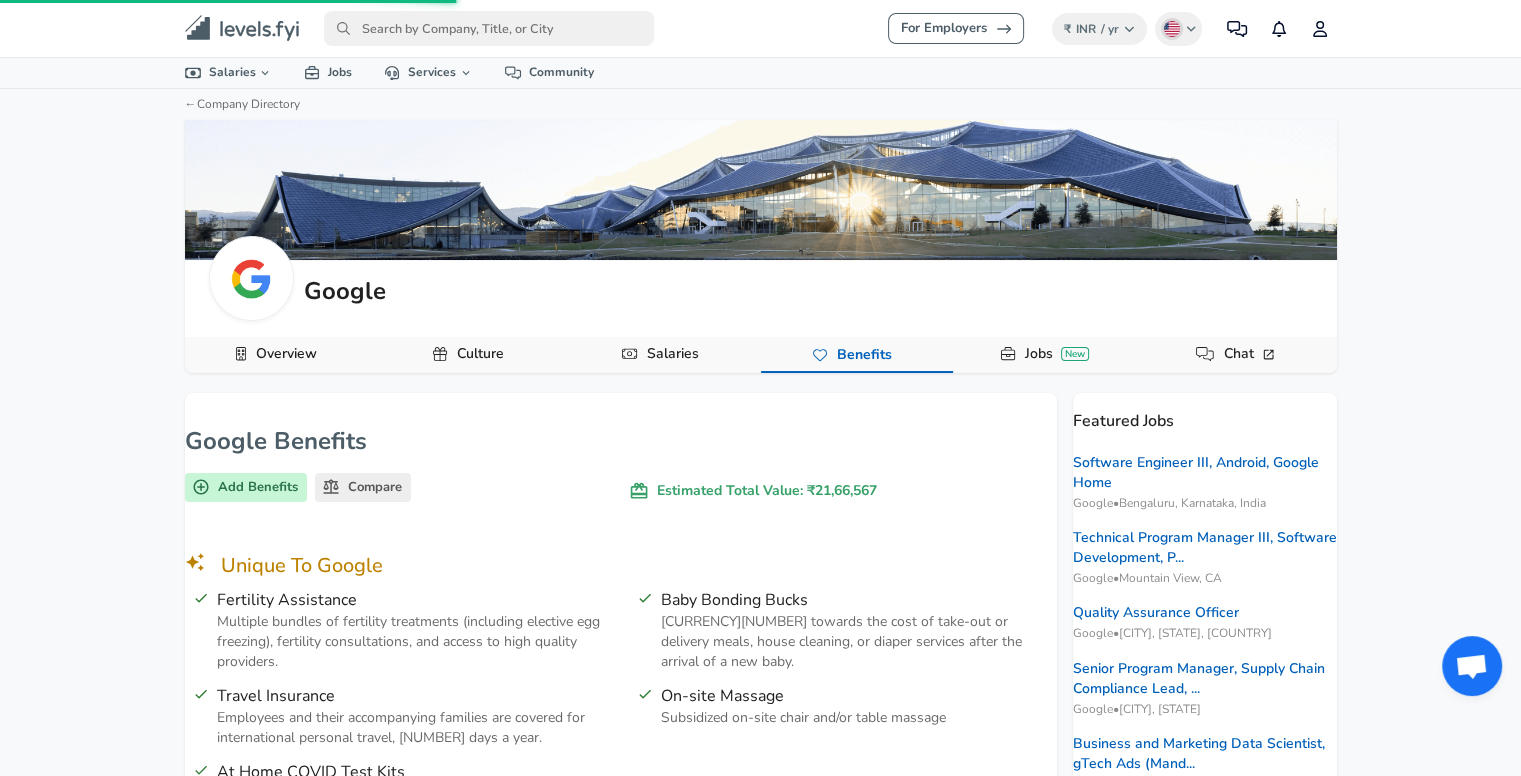 click on "Culture" at bounding box center (473, 355) 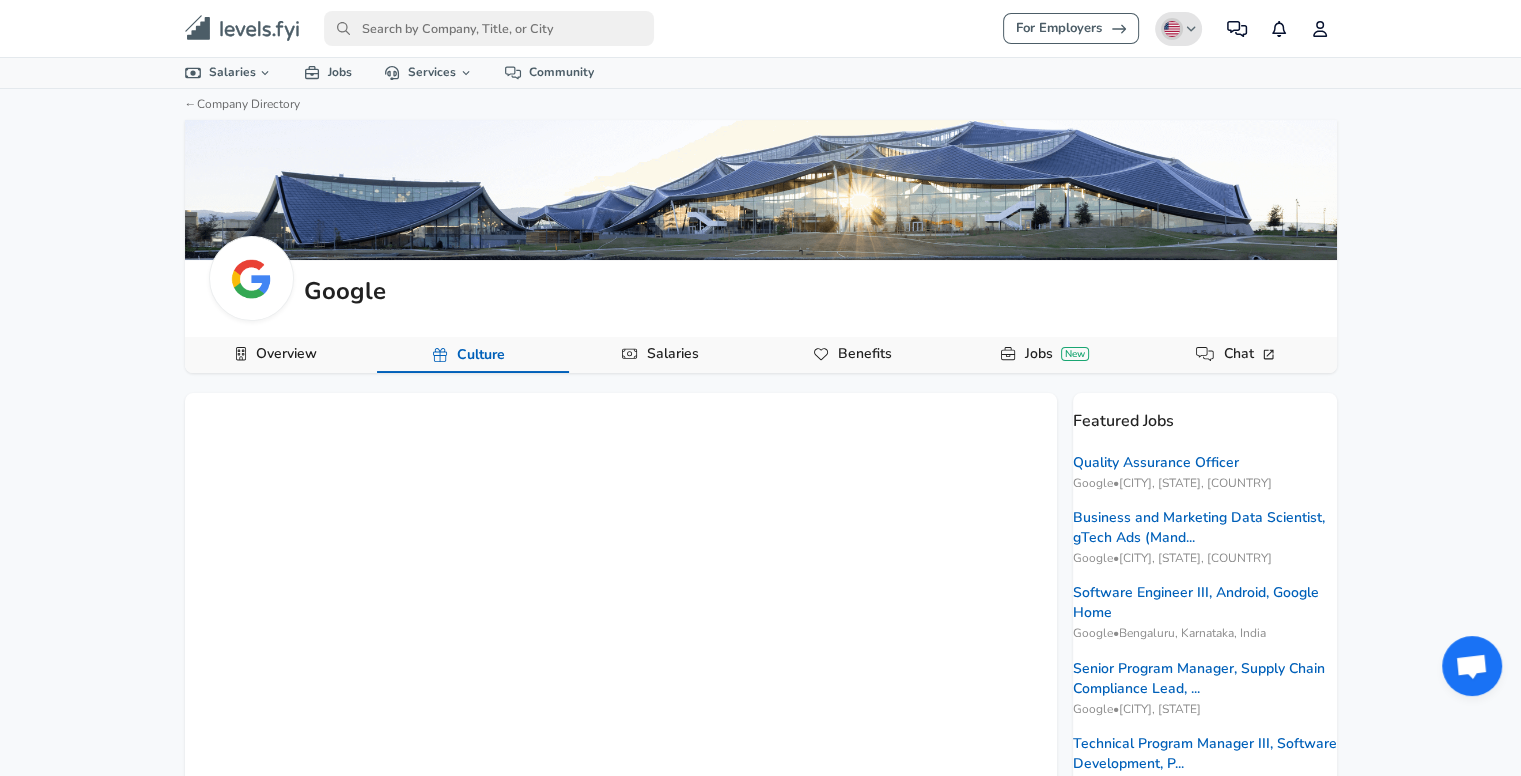 click on "English (US) Change" at bounding box center (1179, 29) 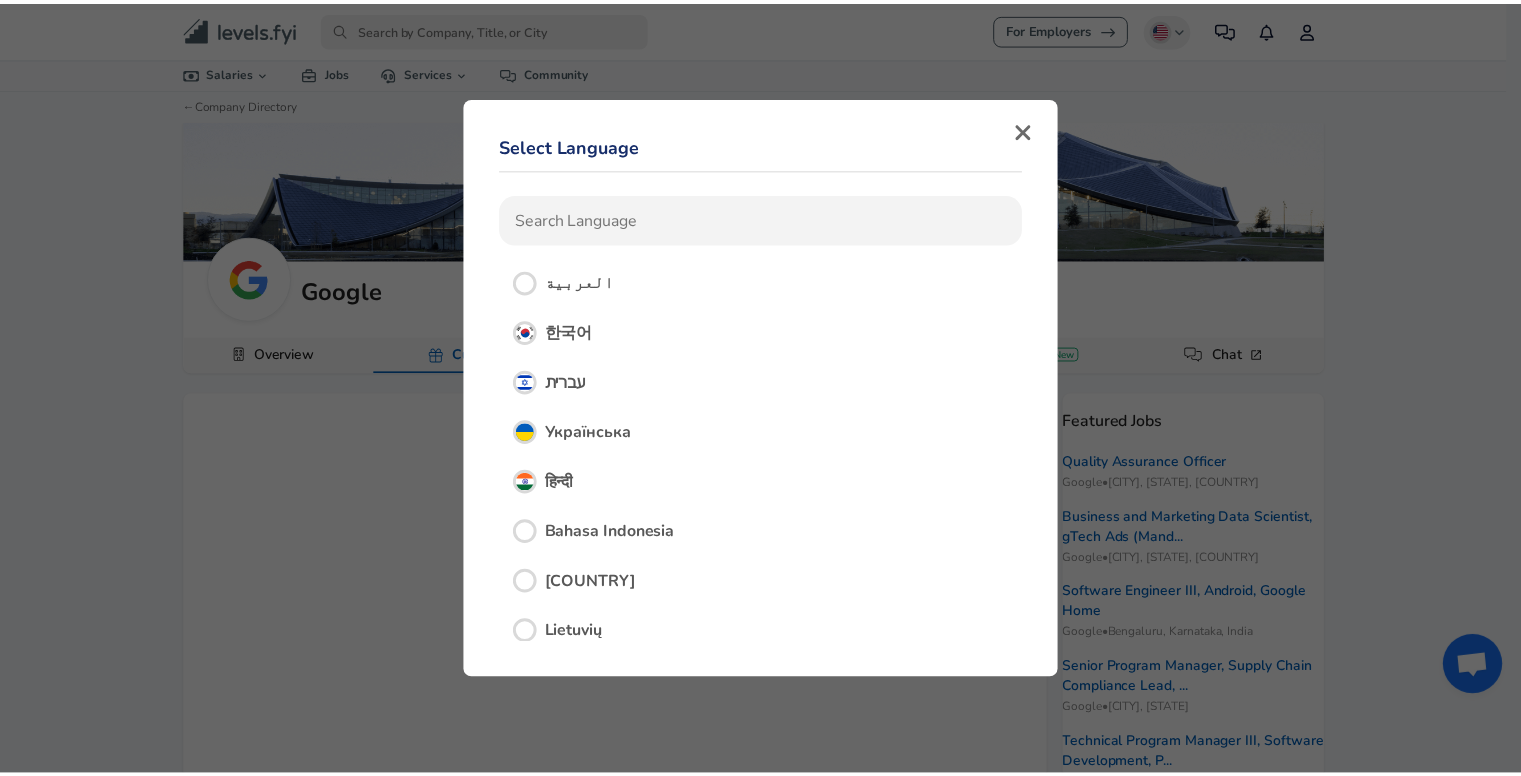 scroll, scrollTop: 1156, scrollLeft: 0, axis: vertical 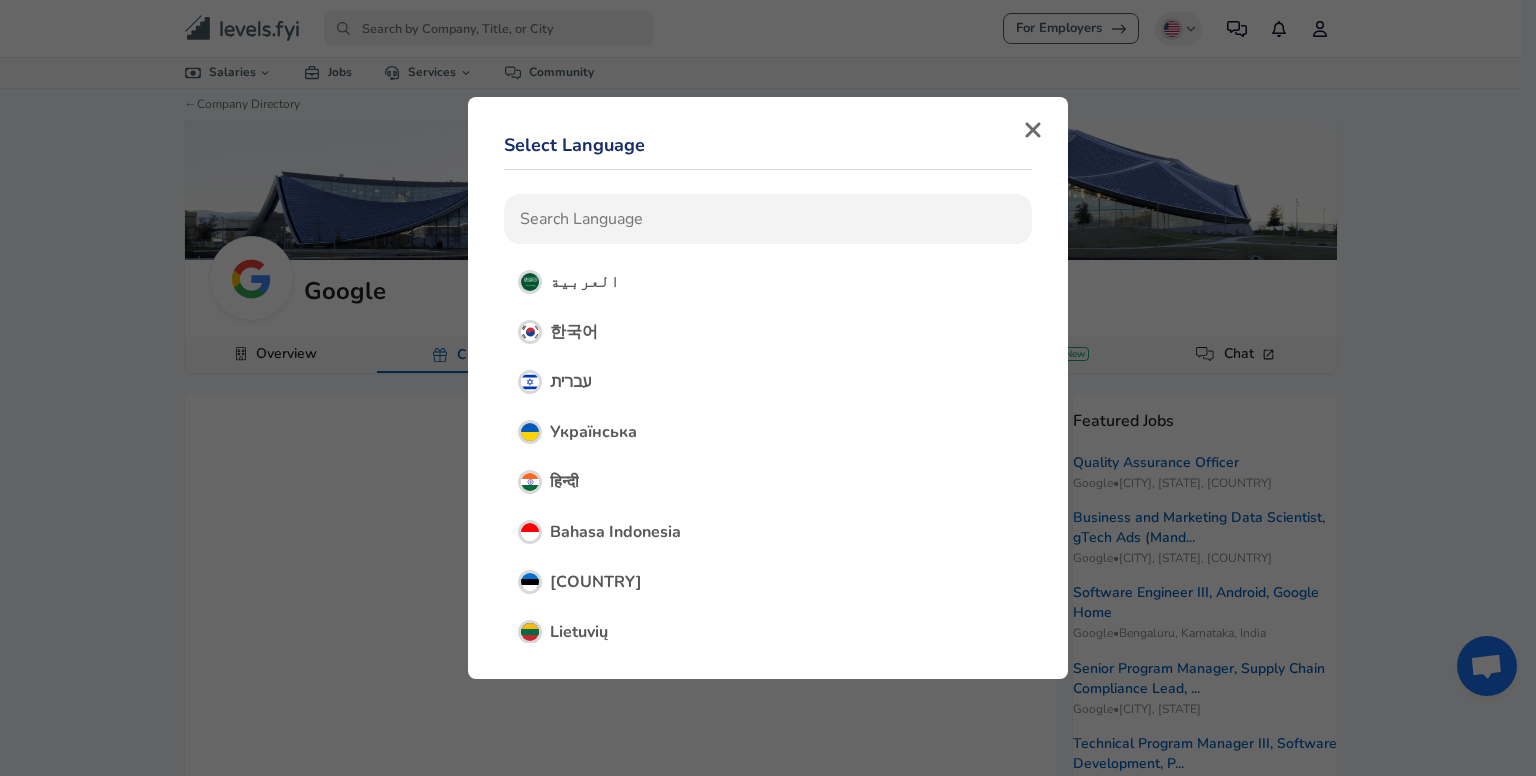 click on "हिन्दी" at bounding box center (768, 482) 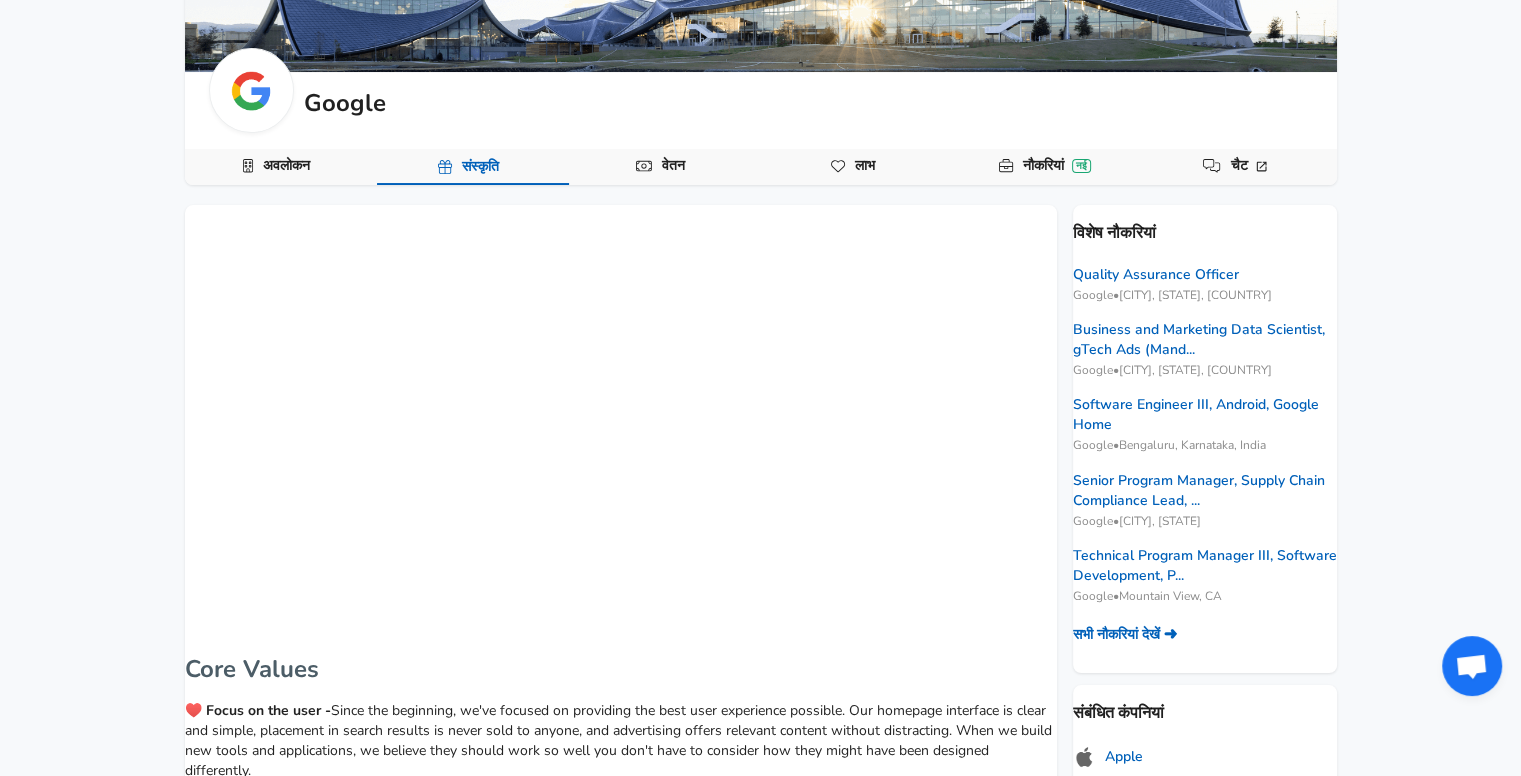 scroll, scrollTop: 0, scrollLeft: 0, axis: both 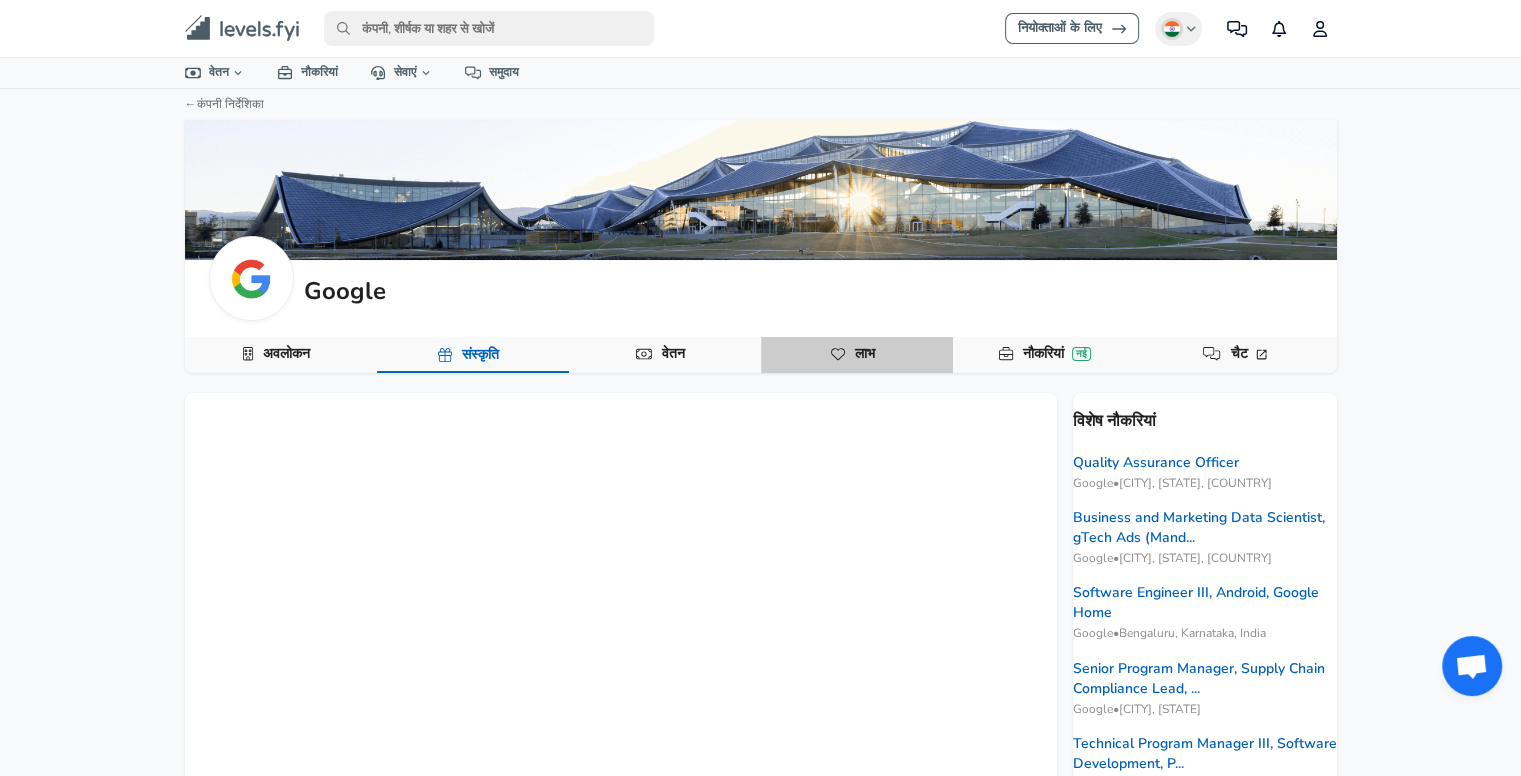 click on "लाभ" at bounding box center [865, 354] 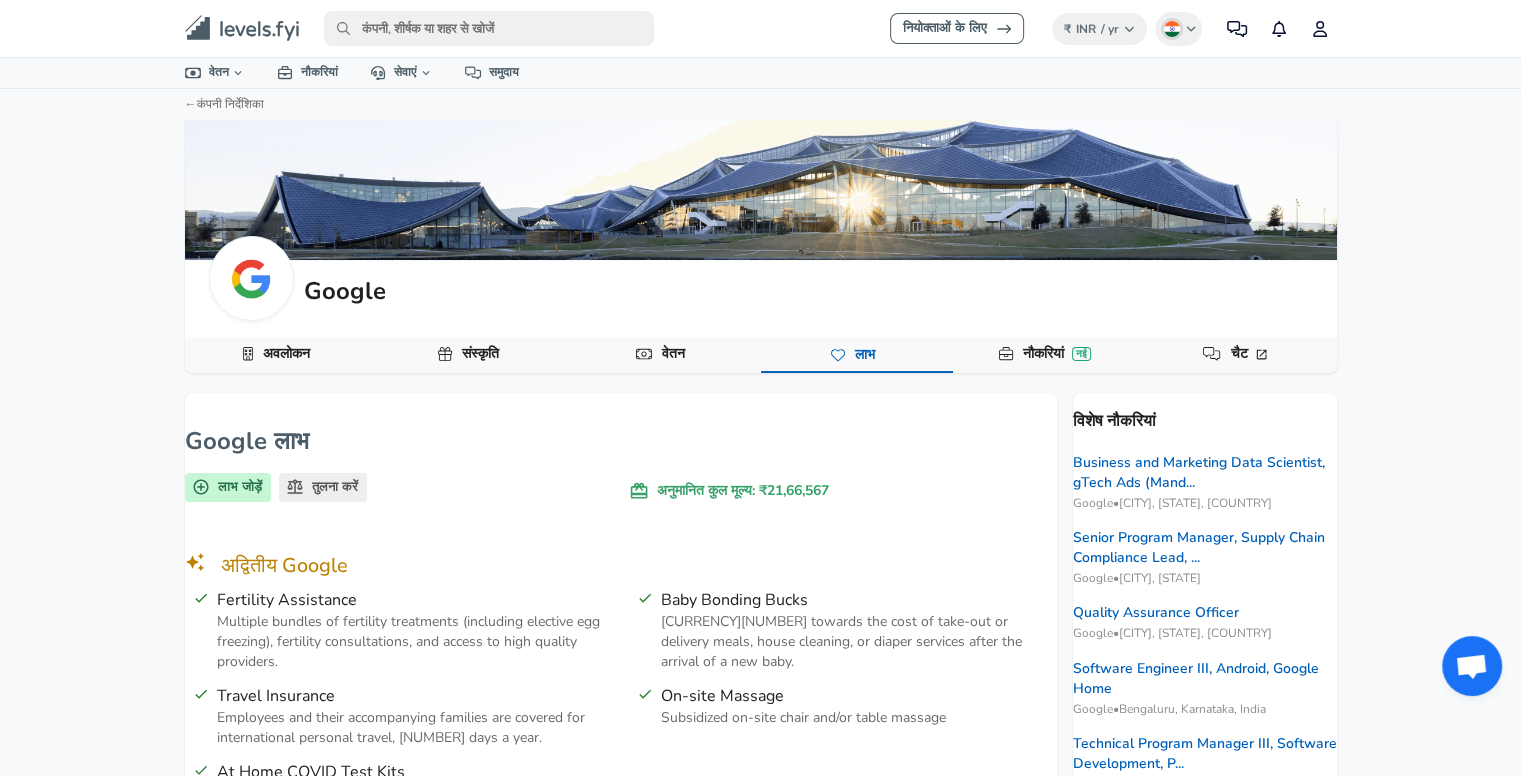 click on "नियोक्ताओं के लिए ₹ INR / yr Change Hindi Change समुदाय सूचनाएं प्रोफ़ाइल सभी डेटा स्थान के अनुसार कंपनी के अनुसार शीर्षक के अनुसार वेतन कैलकुलेटर चार्ट विज़ुअलाइज़ेशन सत्यापित वेतन इंटर्नशिप मोलभाव समर्थन लाभों की तुलना करें कौन भर्ती कर रहा है 2024 वेतन रिपोर्ट शीर्ष वेतन देने वाली कंपनियां एकीकृत करें ब्लॉग प्रेस Google सॉफ्टवेयर इंजीनियर प्रोडक्ट मैनेजर [NEW_YORK_CITY_AREA] डेटा वैज्ञानिक Levels FYI Logo" at bounding box center [761, 28] 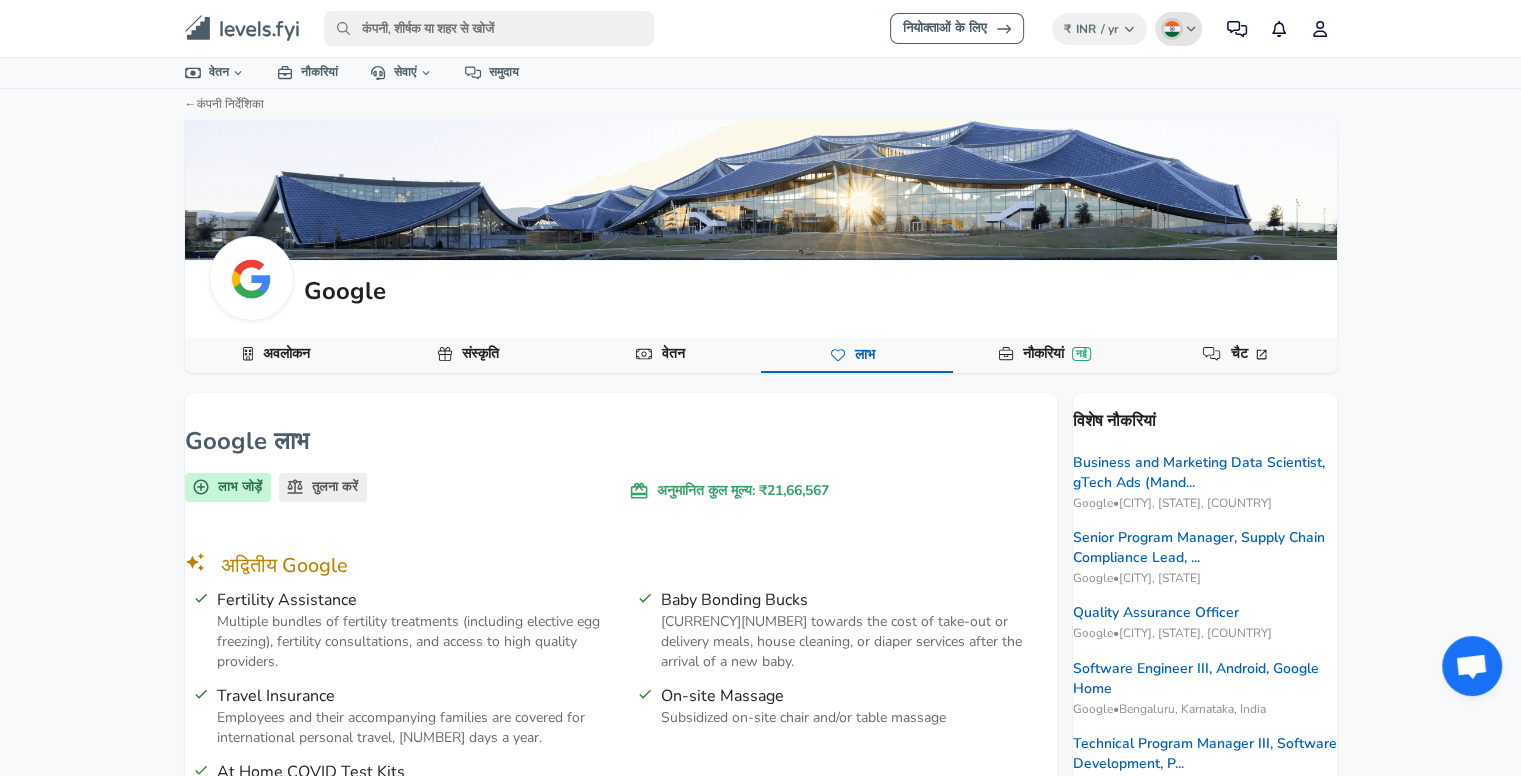 click 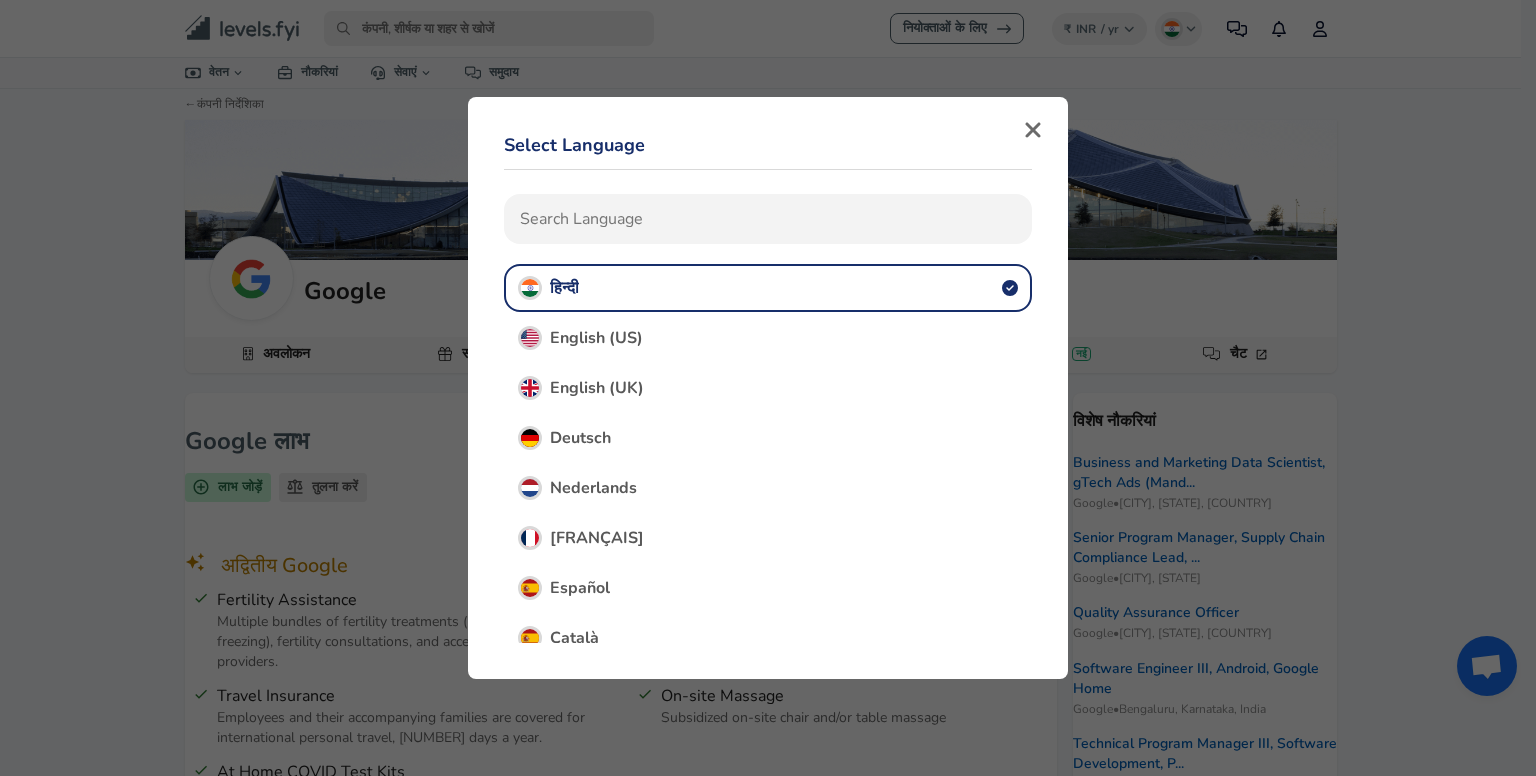 click on "English (US)" at bounding box center [768, 338] 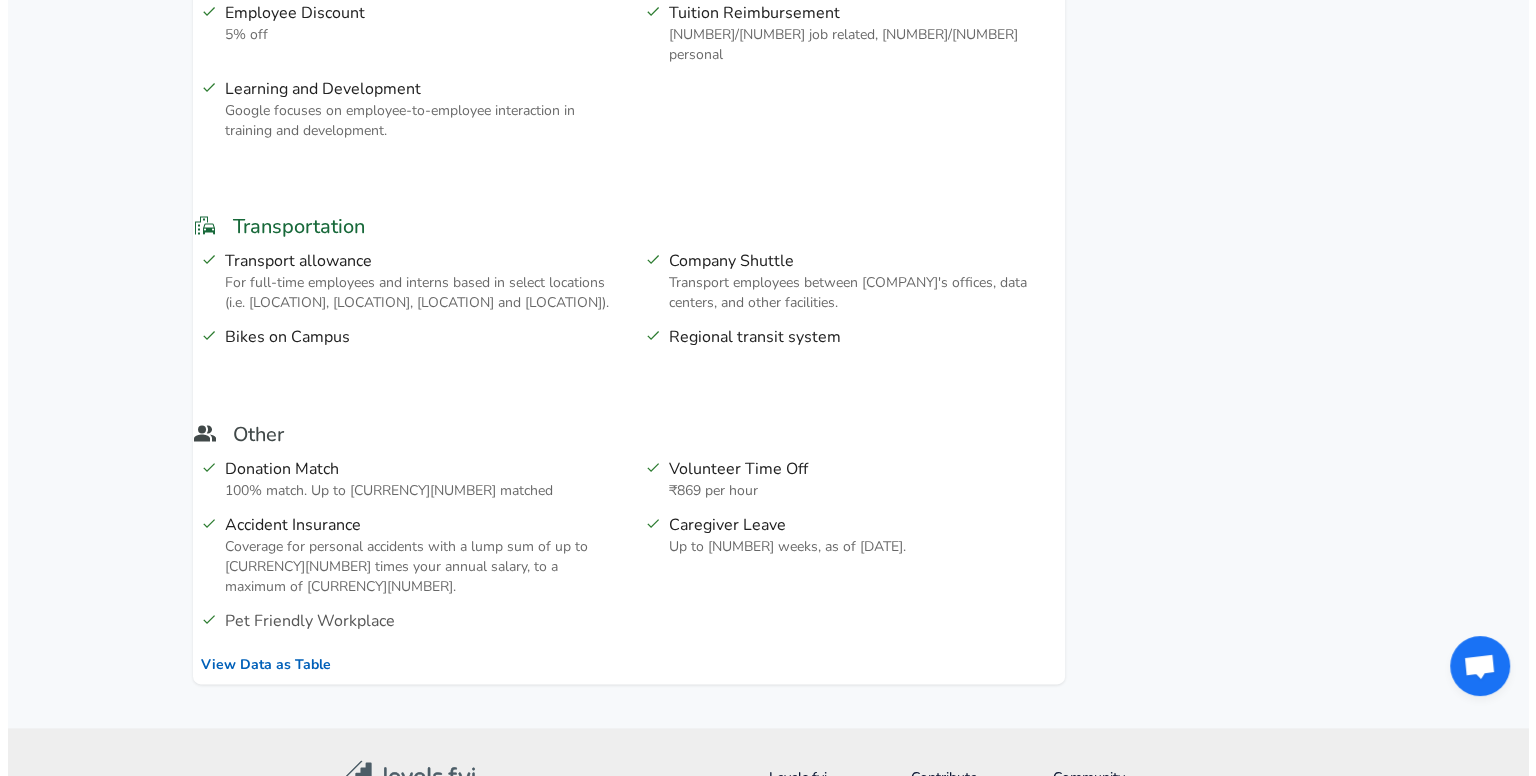 scroll, scrollTop: 2640, scrollLeft: 0, axis: vertical 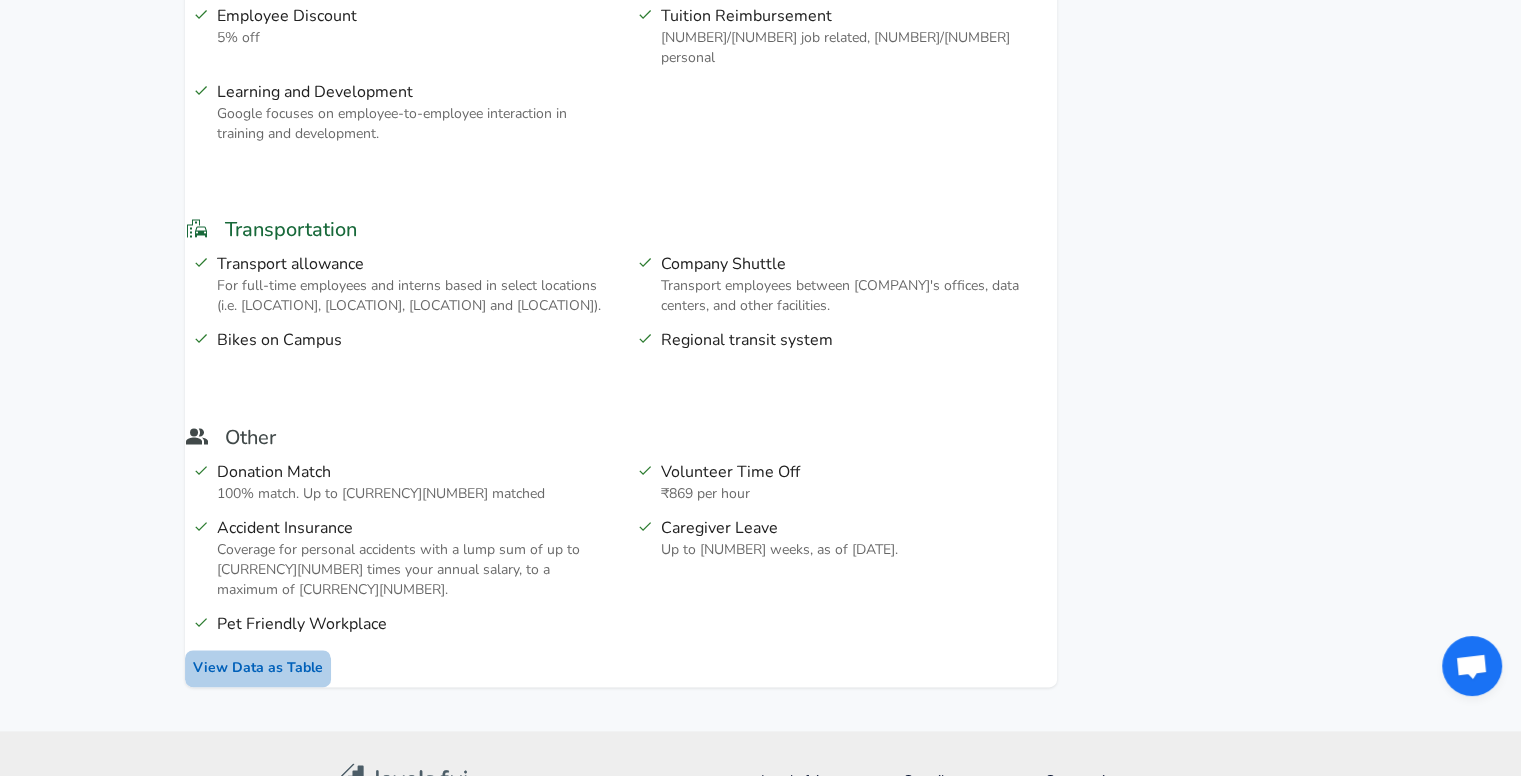 click on "View Data as Table" at bounding box center (258, 668) 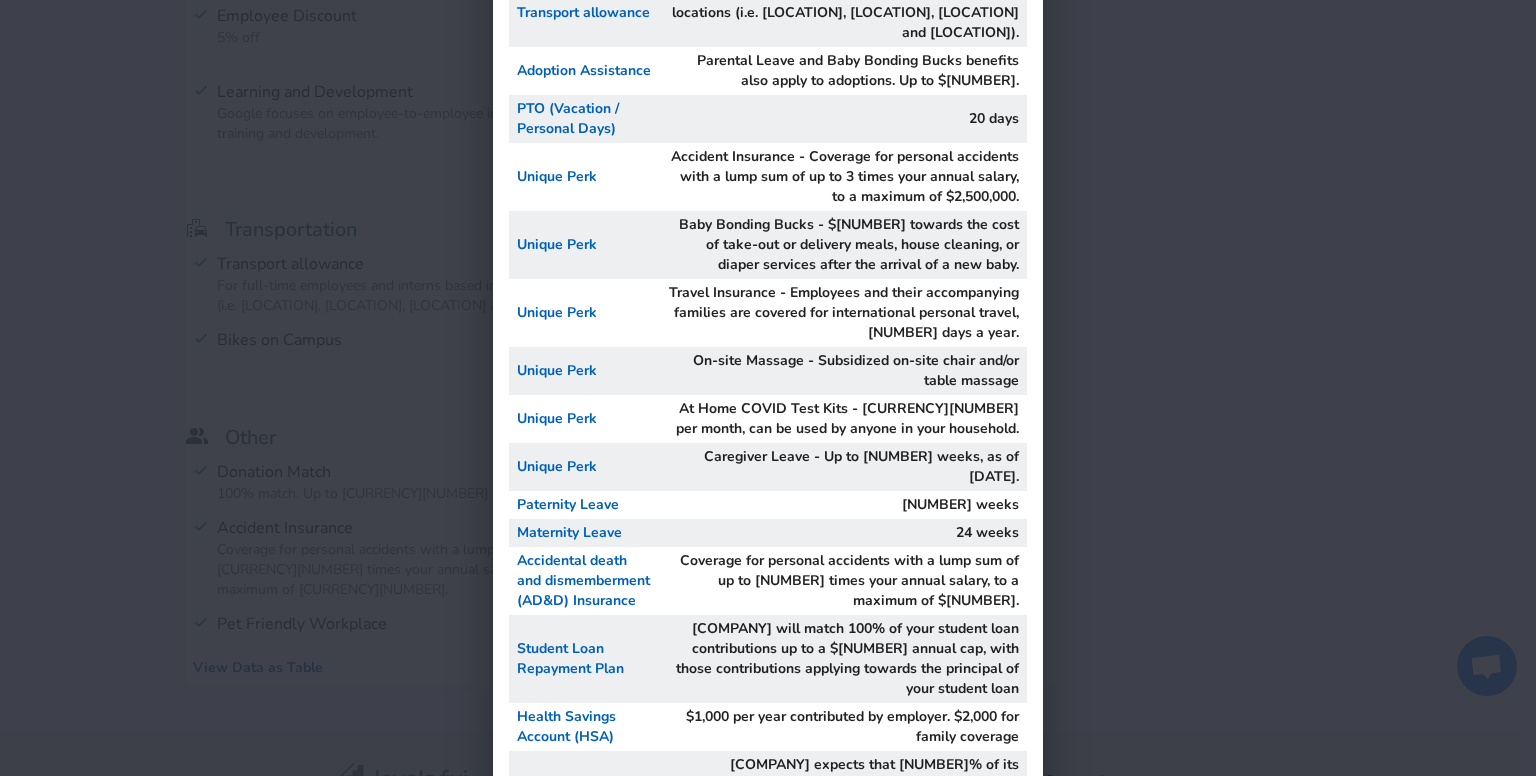 scroll, scrollTop: 871, scrollLeft: 0, axis: vertical 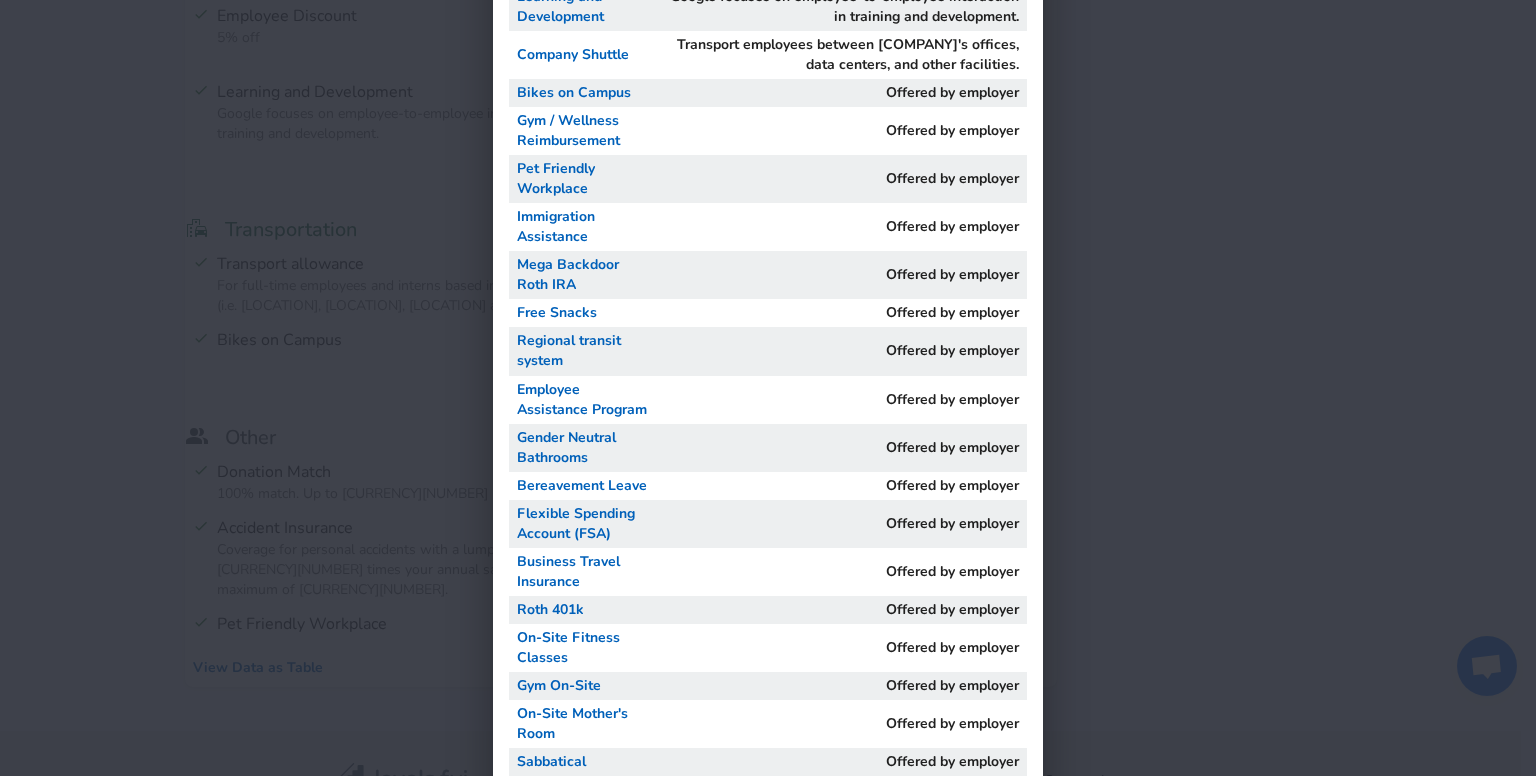 click on "Google Perks & Benefits Benefit Description On-Site Laundry Free laundry Phone Bill Reimbursement $70 per month Free Lunch 5 days a week Life Insurance Basic coverage at 3 times your annual base salary including commissions, to a maximum of $2,500,000. Survivor Income Benefit which provides spouses/partners with 50% of, your income up to 10 years (maximum $12,500 per month) and children up to $1,000 per month. Health Insurance $0 Premium Sick Time Unlimited Surrogacy Assistance Reimbursement of up to $40k of surrogacy fees Employee Discount 5% off Tuition Reimbursement 2/3 job related, 1/3 personal Donation Match 100% match. Up to $10,000 matched Volunteer Time Off $10 per hour Dental Insurance 100% coverage for preventive and diagnostic services and 60% coverage for major benefits. Vision Insurance Exams, contacts, lenses and frames are generously covered with low copays. Disability Insurance STD (up to 180 days), LTD up to 60% of your monthly earnings (maximum $15,000 per month). On-Site Clinic 20 days 401k" at bounding box center [768, 388] 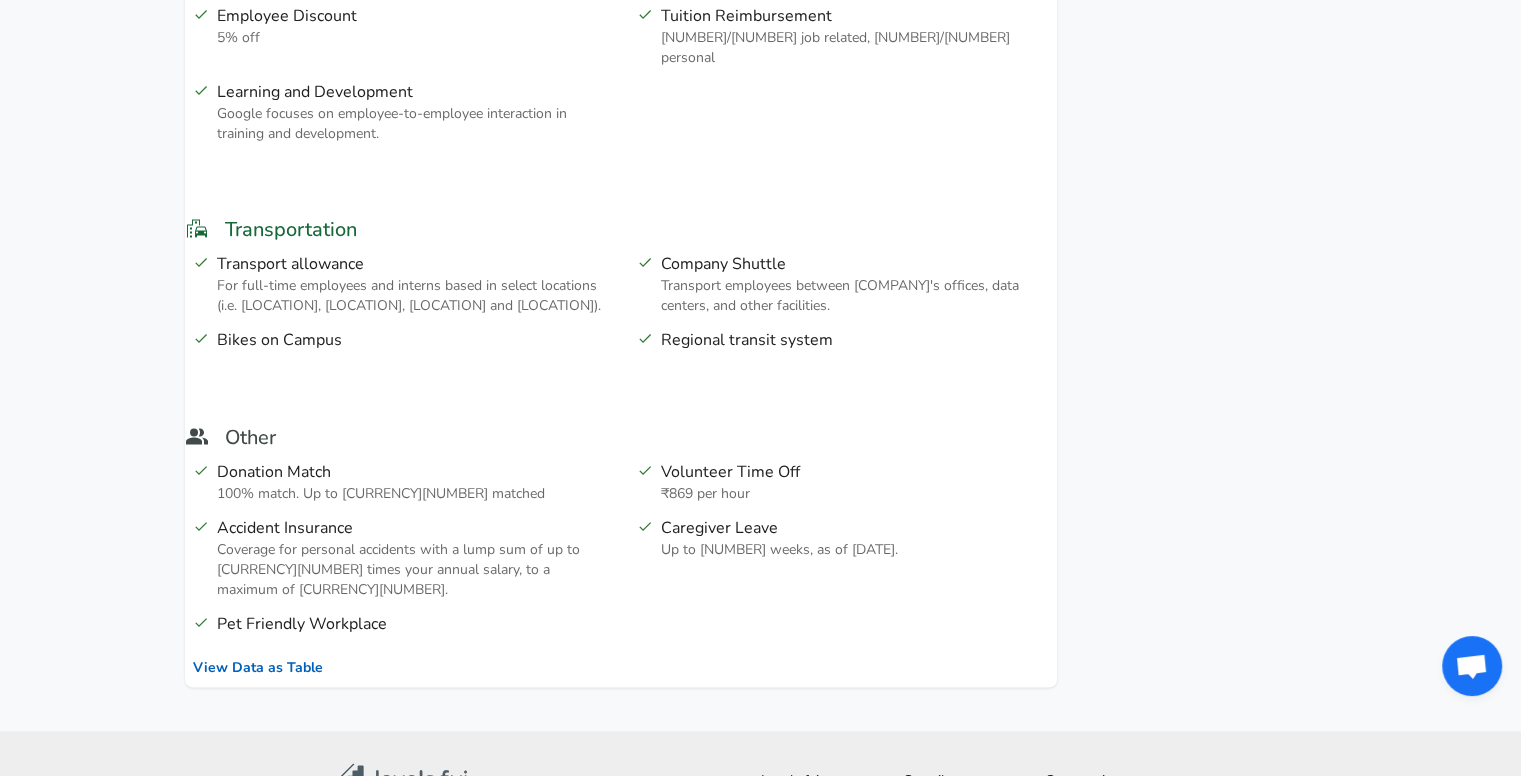 scroll, scrollTop: 1084, scrollLeft: 0, axis: vertical 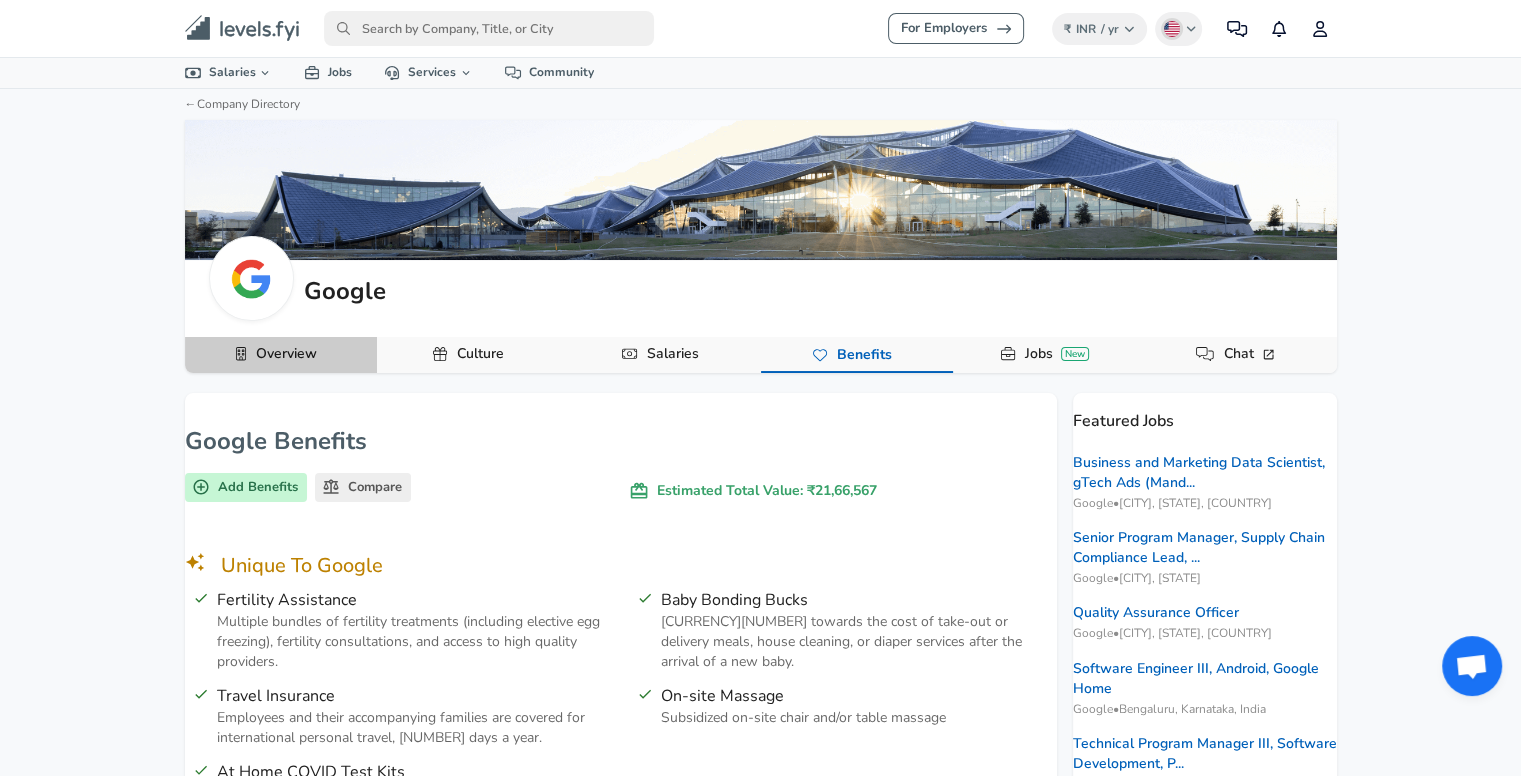 click on "Overview" at bounding box center [286, 354] 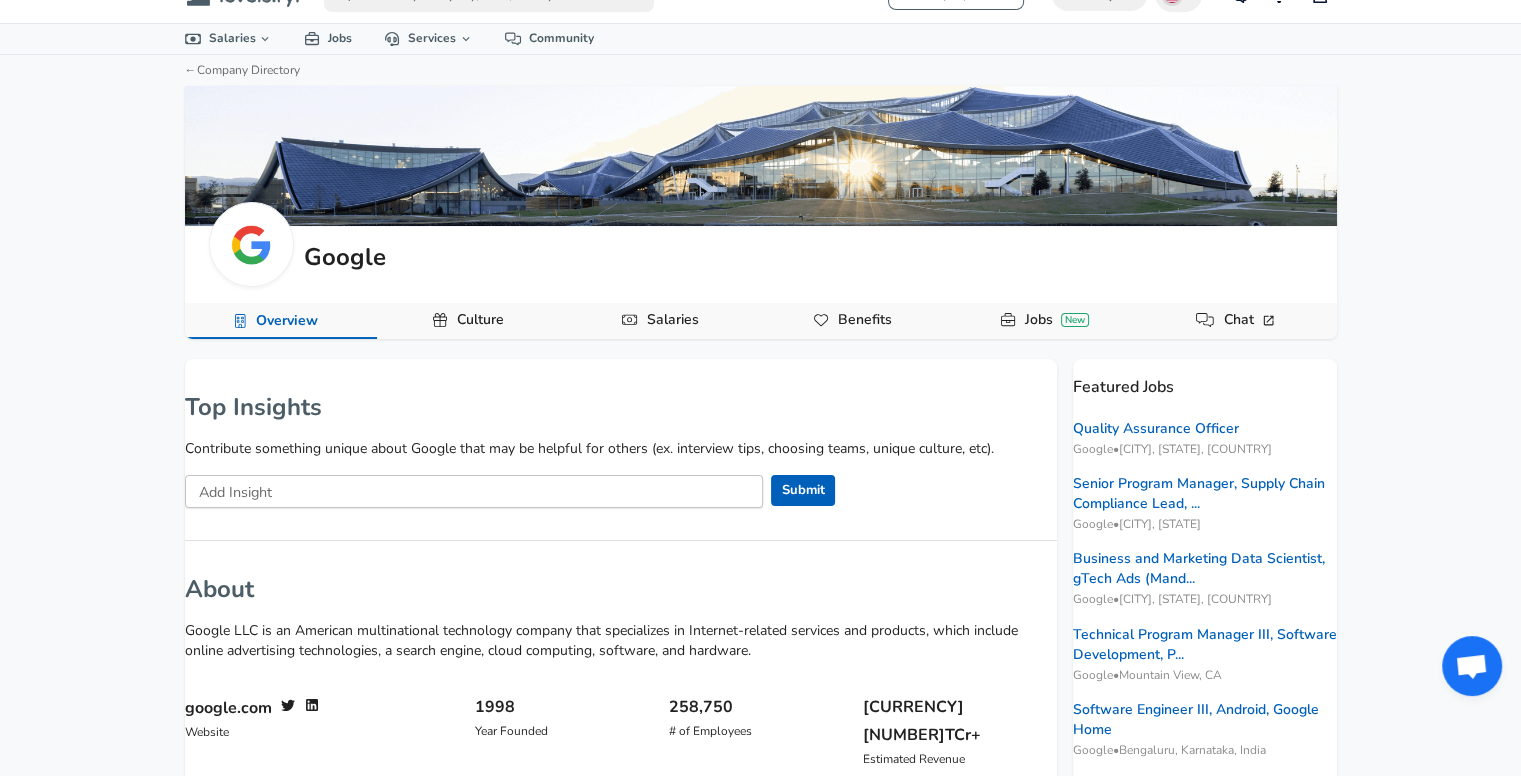 scroll, scrollTop: 0, scrollLeft: 0, axis: both 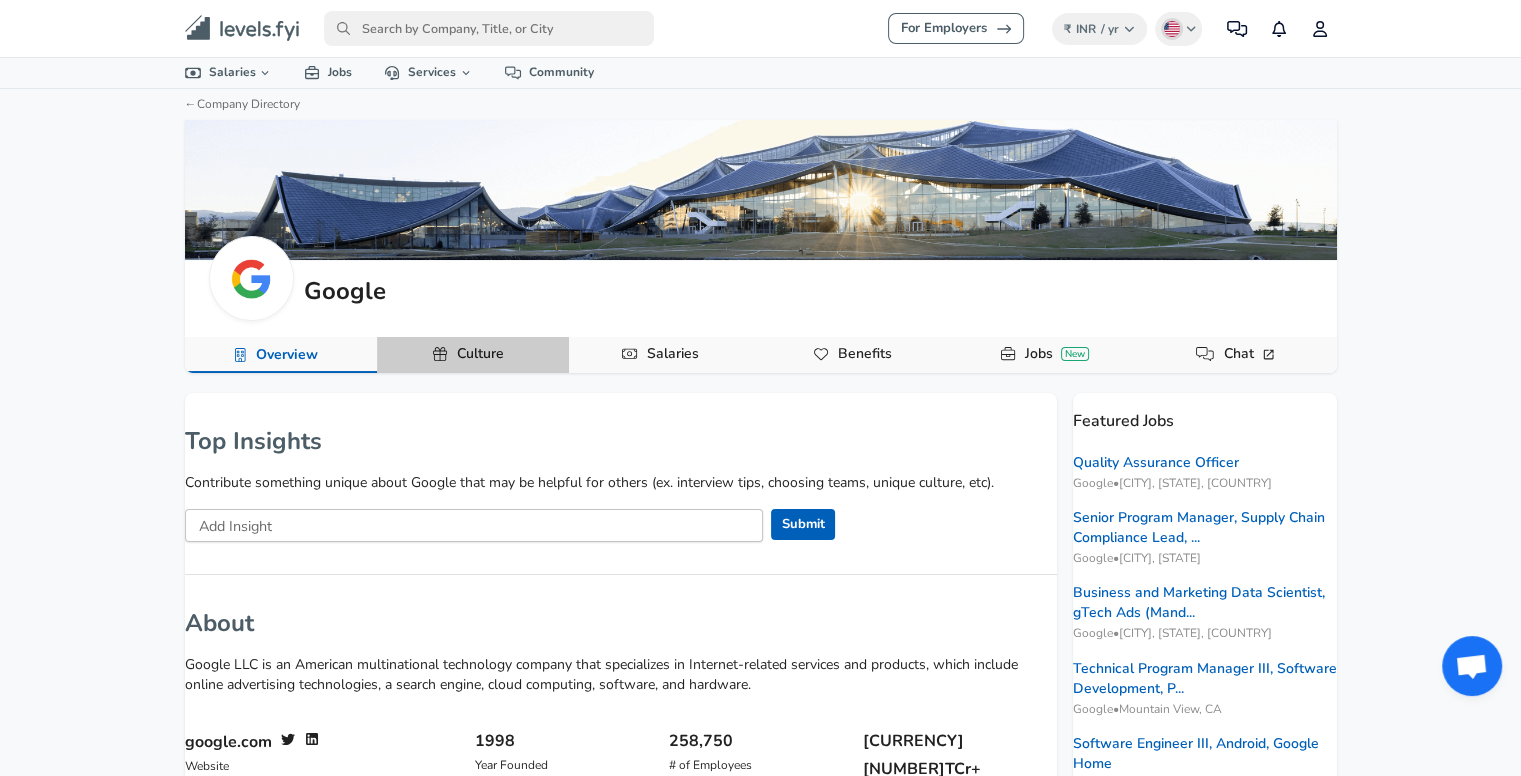 click on "Culture" at bounding box center (480, 354) 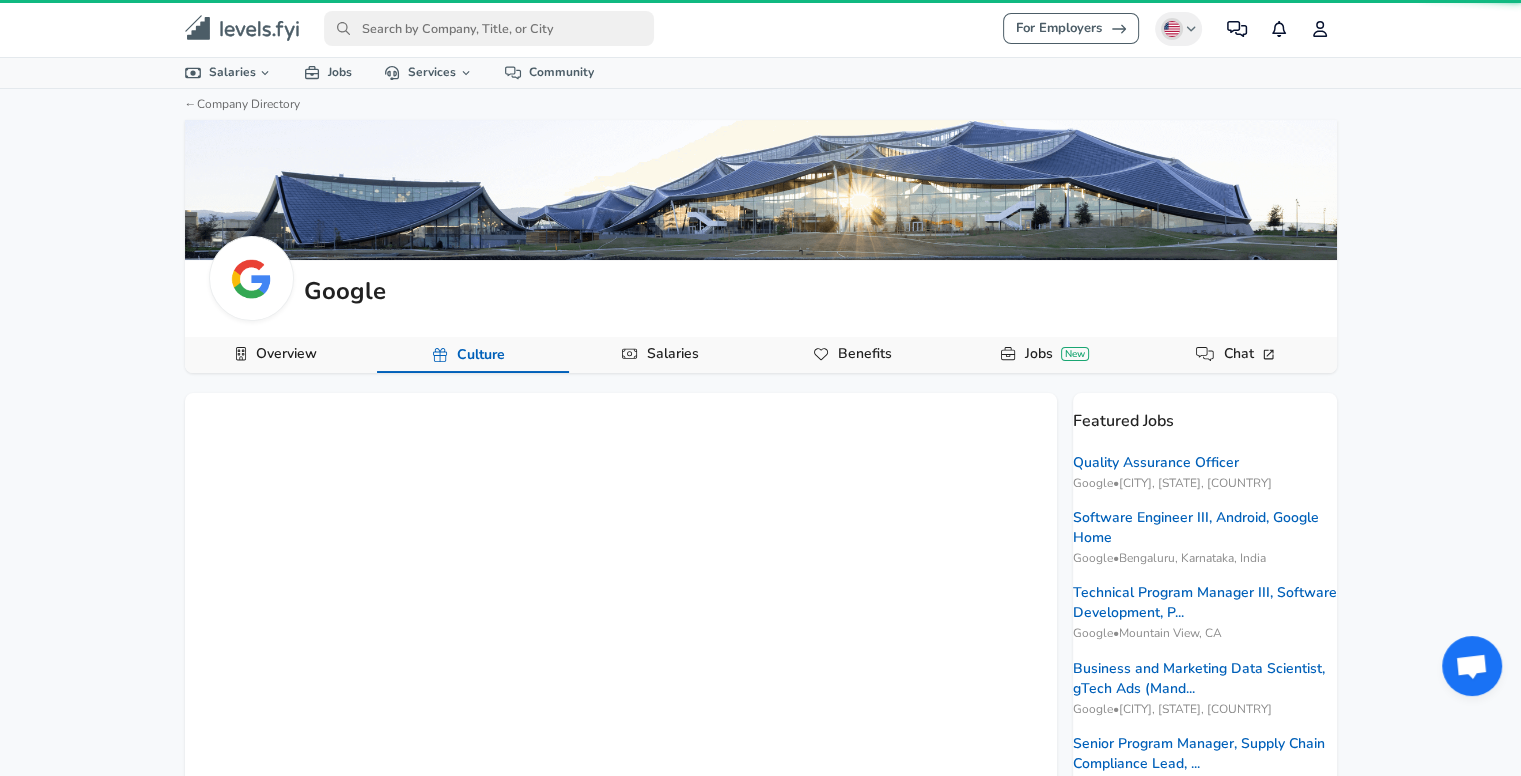 click on "Google Overview Culture Salaries Benefits Jobs New Chat" at bounding box center [761, 246] 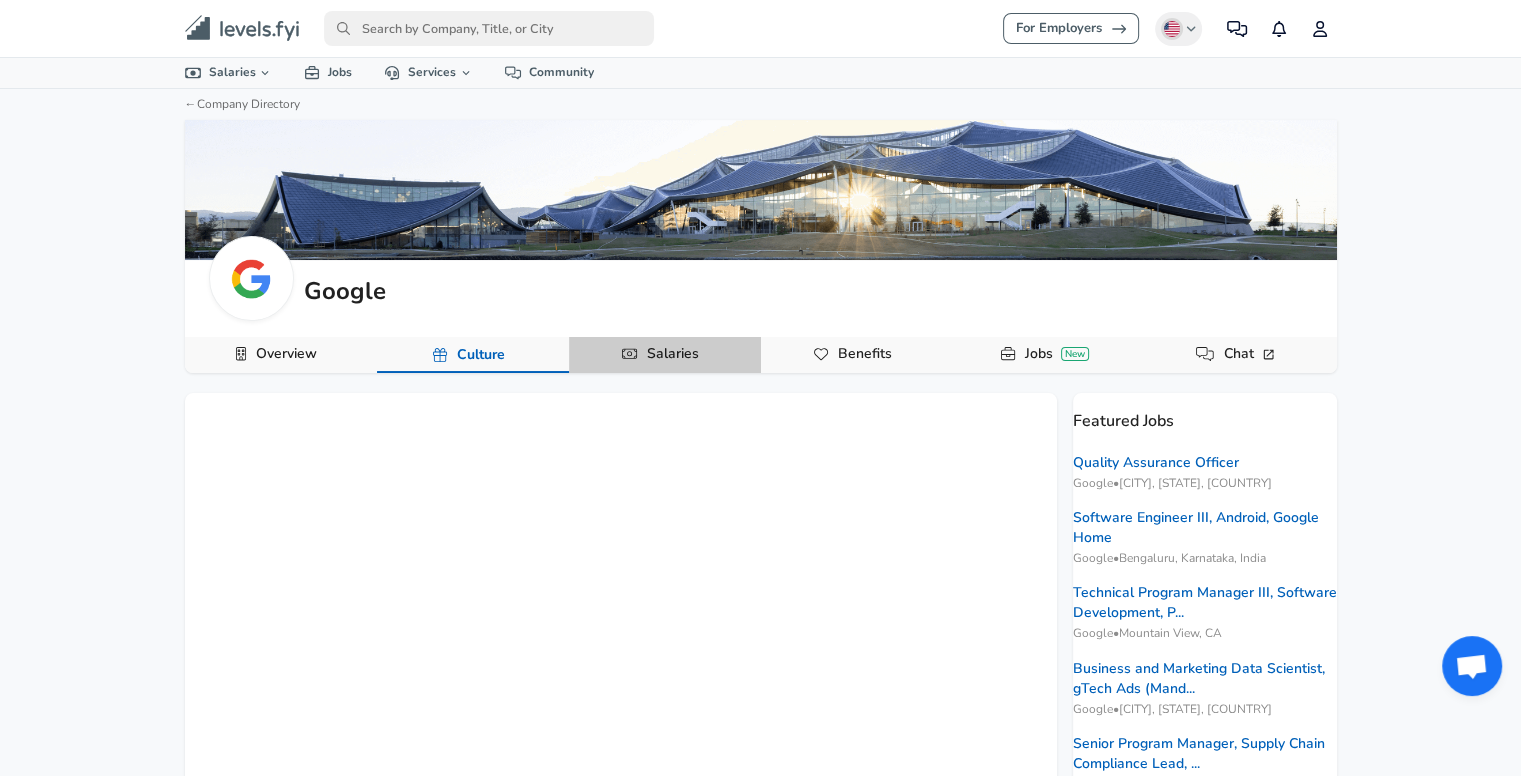 click on "Salaries" at bounding box center (673, 354) 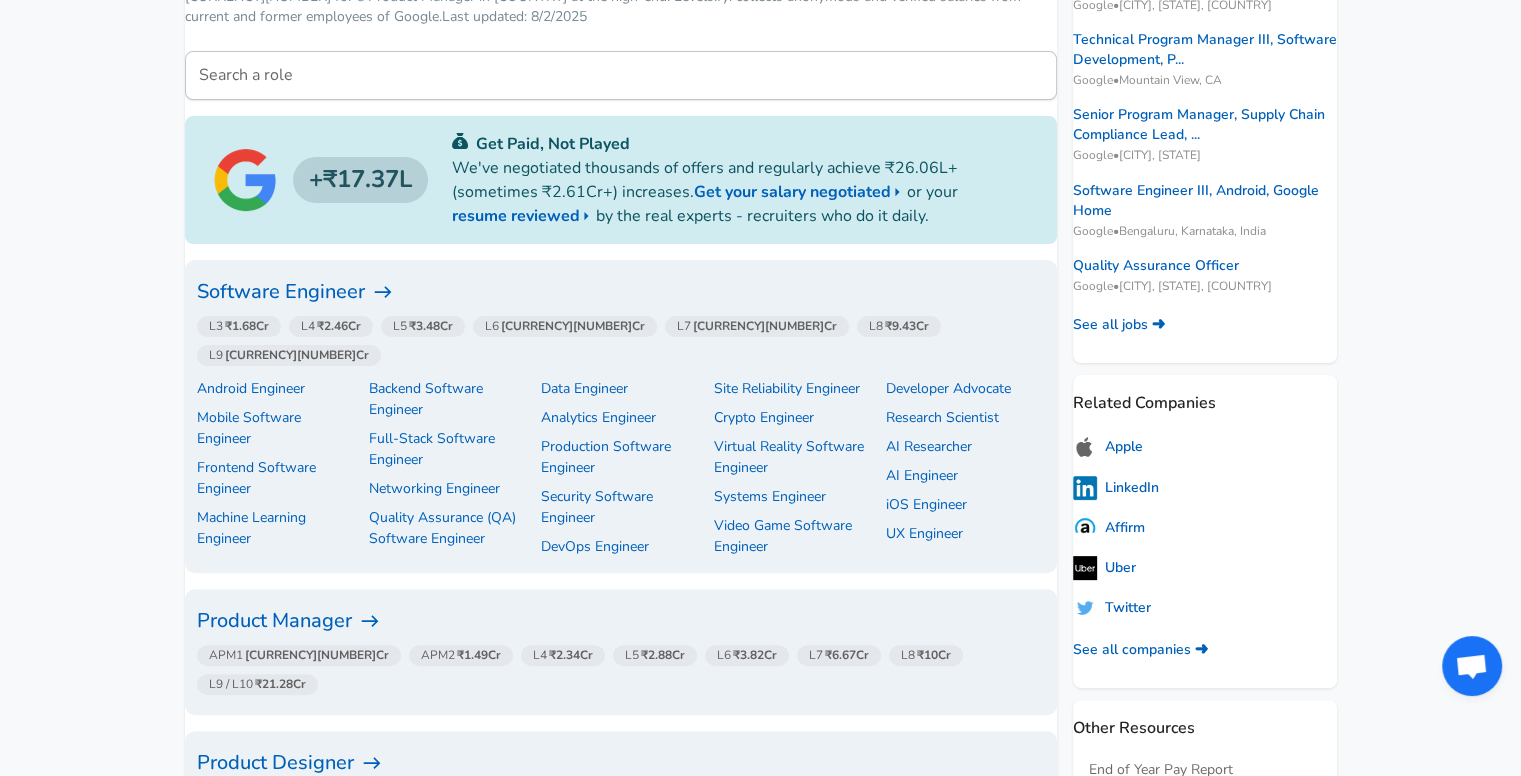 scroll, scrollTop: 492, scrollLeft: 0, axis: vertical 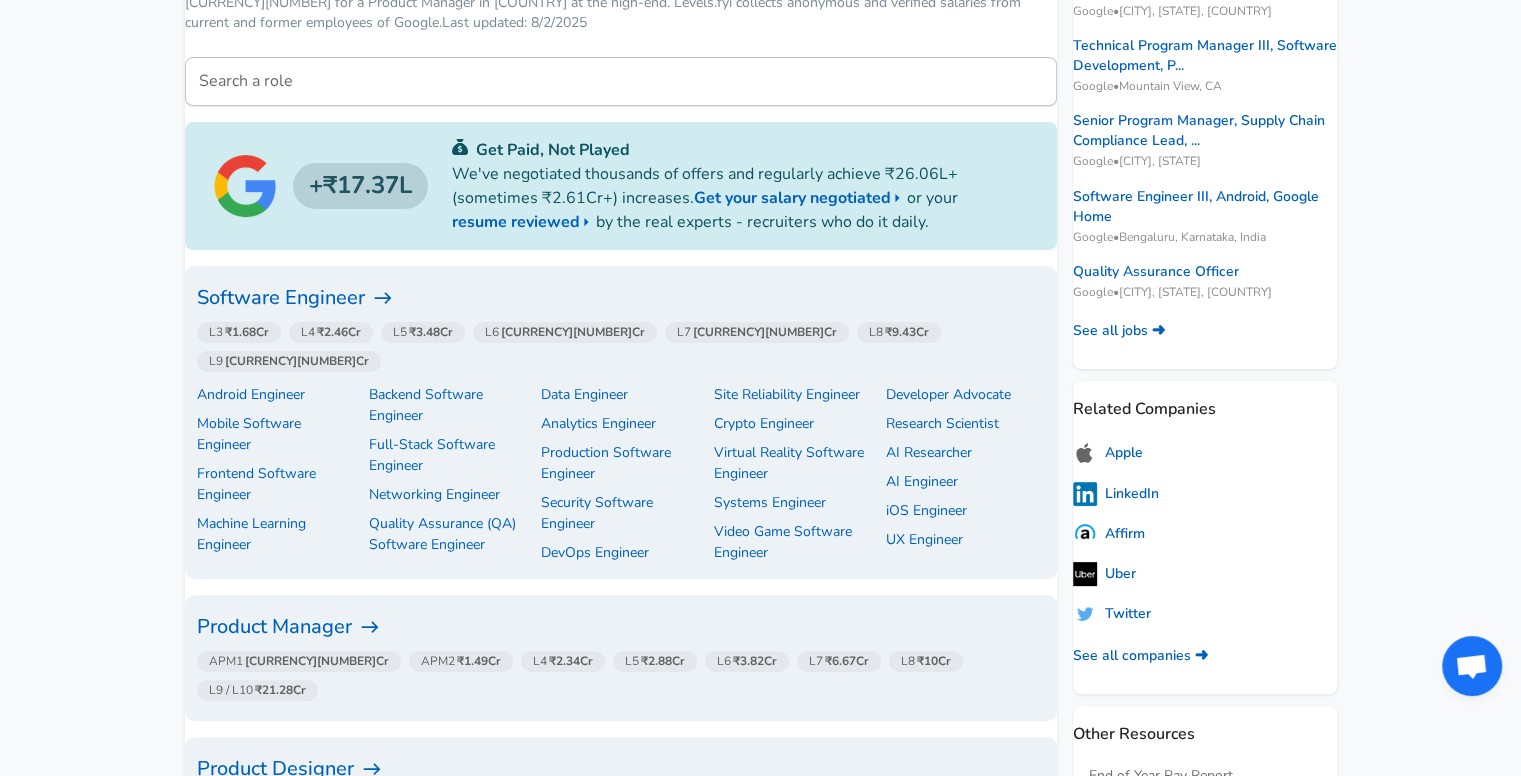 click on "Software Engineer" at bounding box center [621, 298] 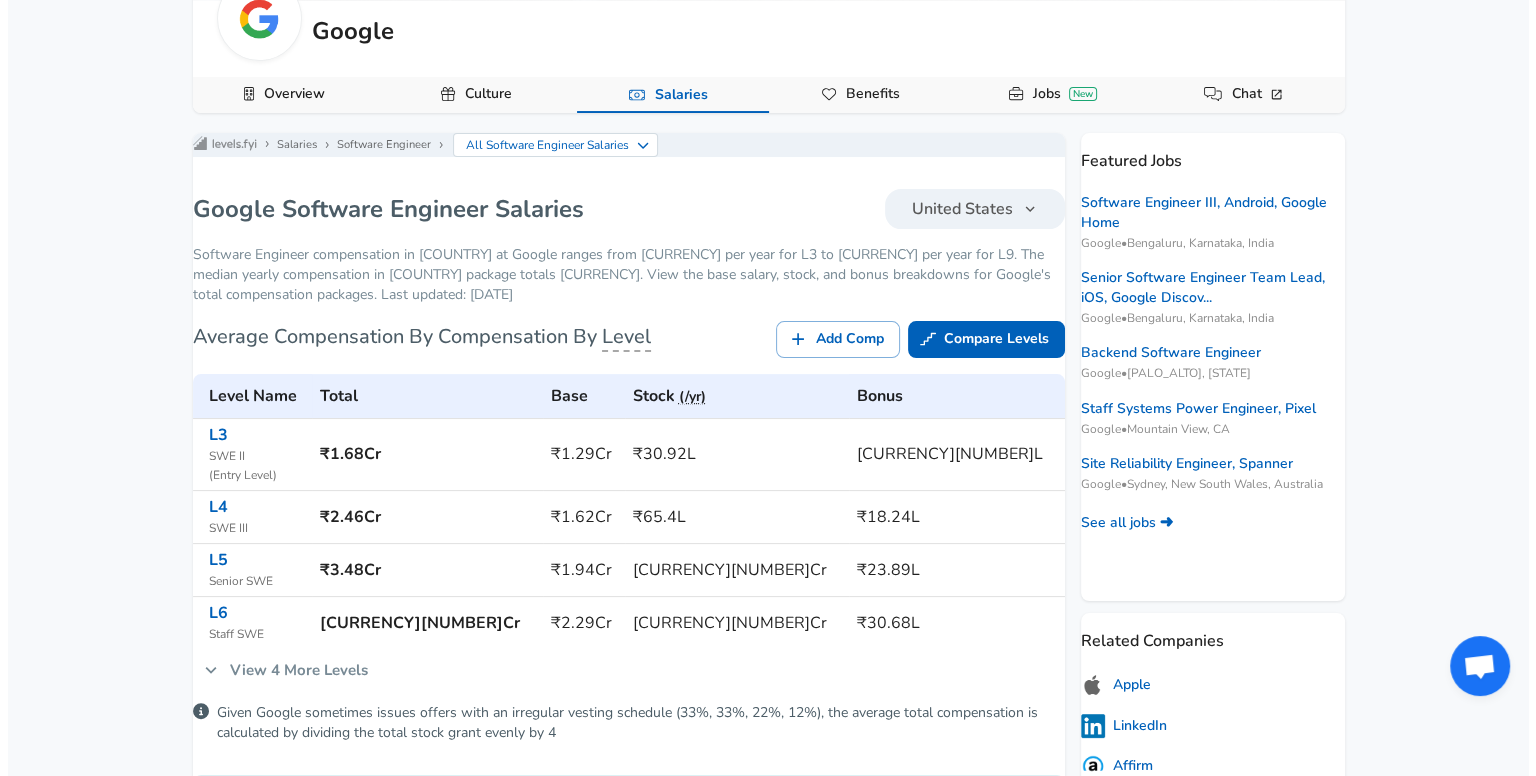 scroll, scrollTop: 304, scrollLeft: 0, axis: vertical 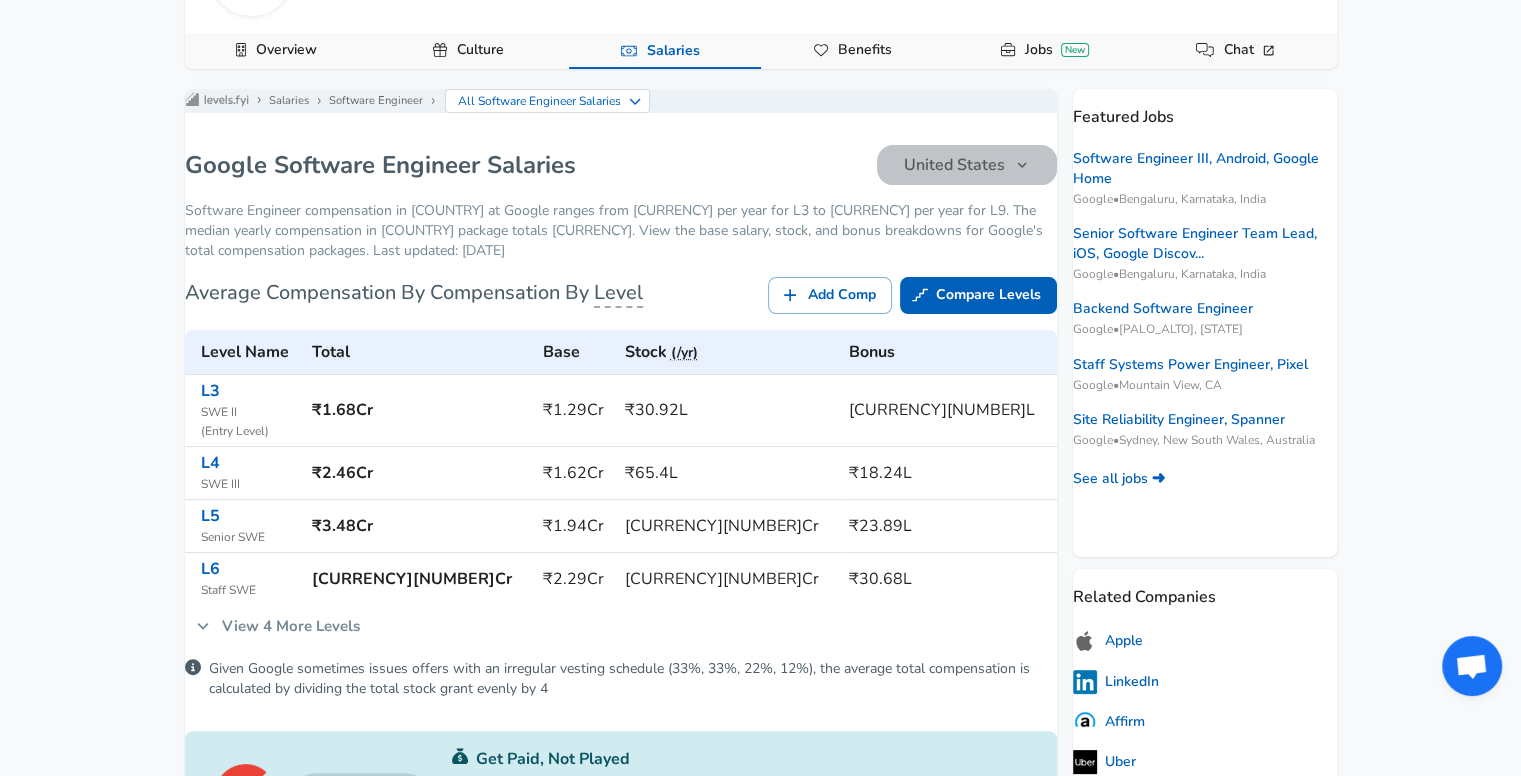 click on "United States" at bounding box center [967, 165] 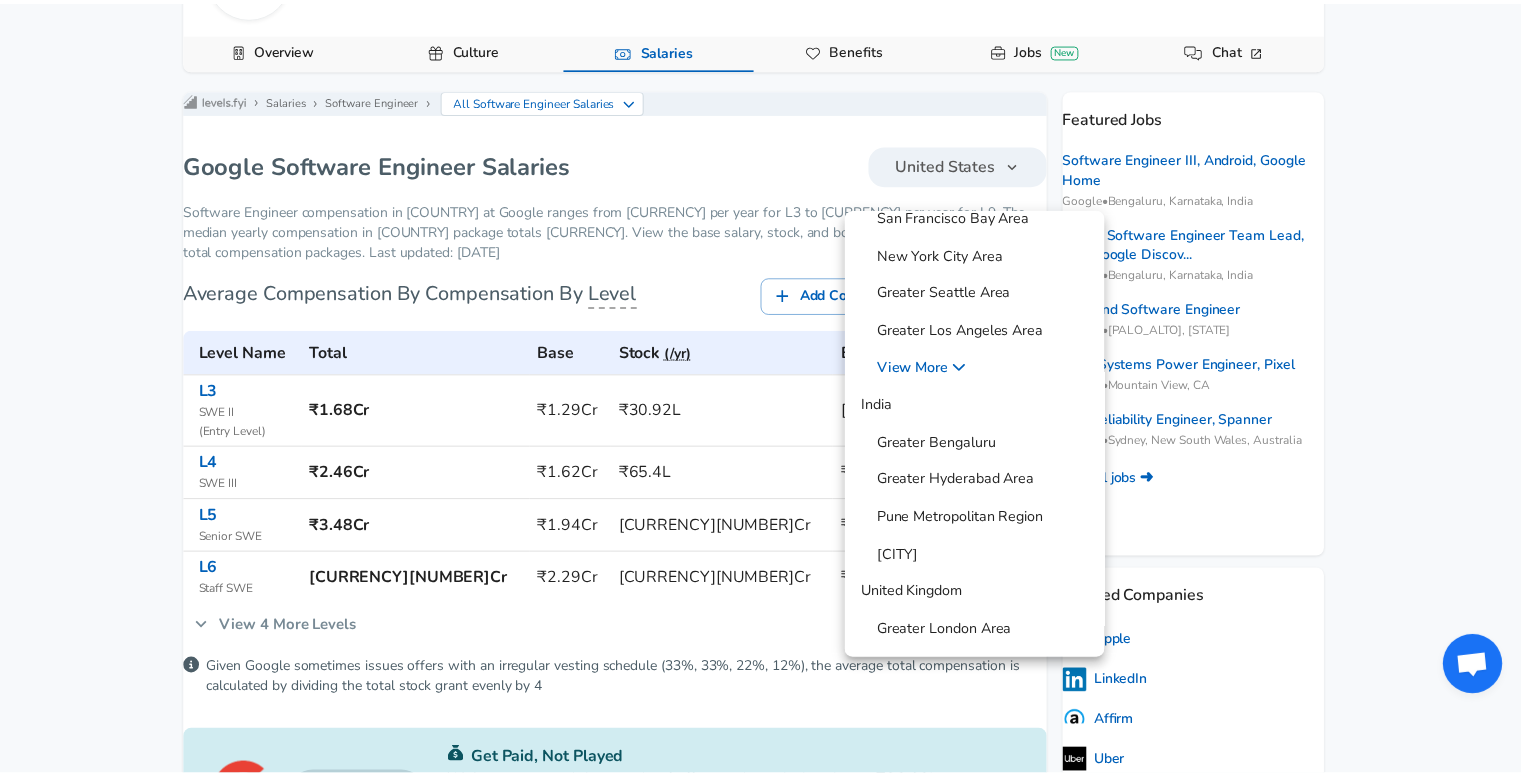 scroll, scrollTop: 103, scrollLeft: 0, axis: vertical 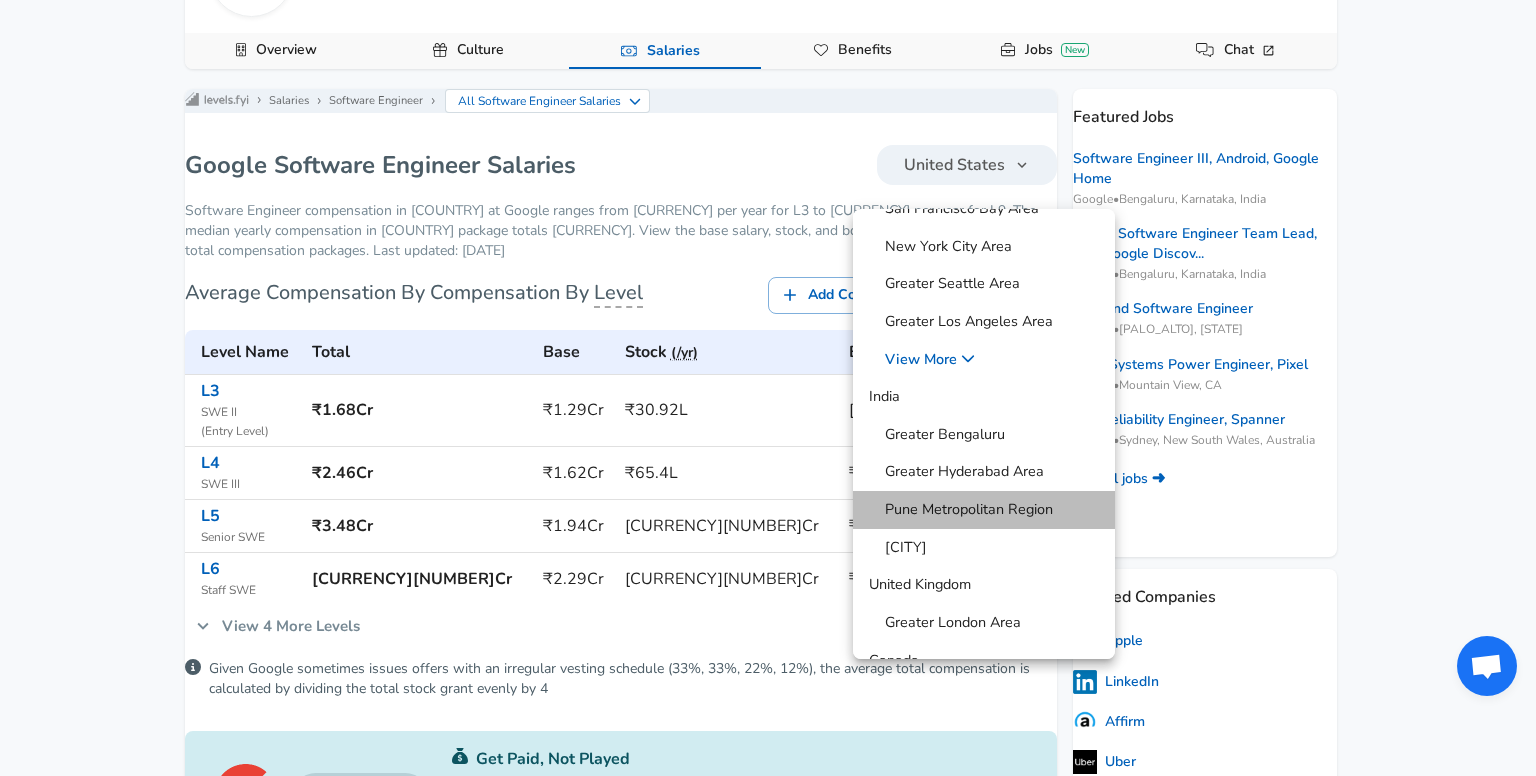 click on "Pune Metropolitan Region" at bounding box center (961, 510) 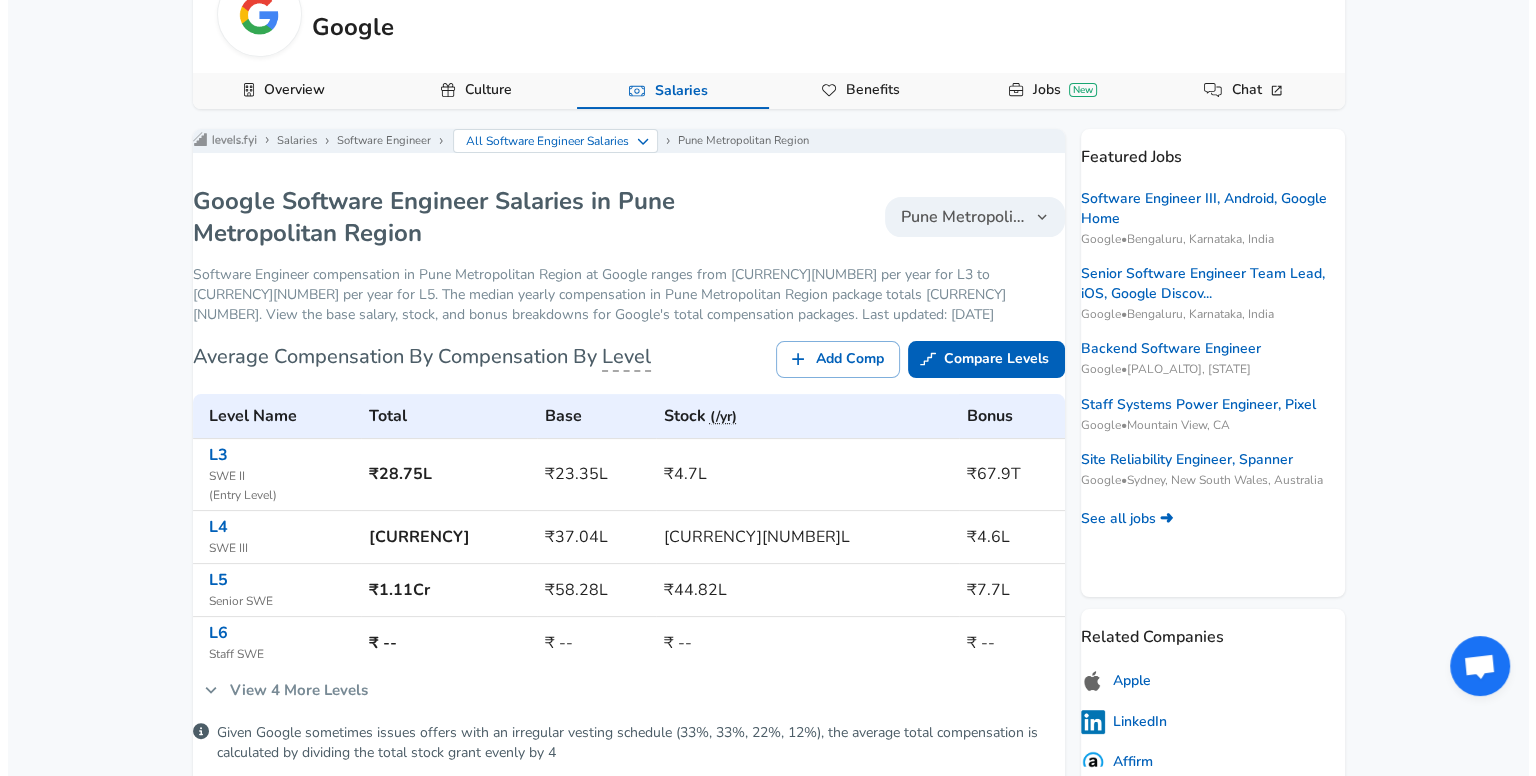 scroll, scrollTop: 298, scrollLeft: 0, axis: vertical 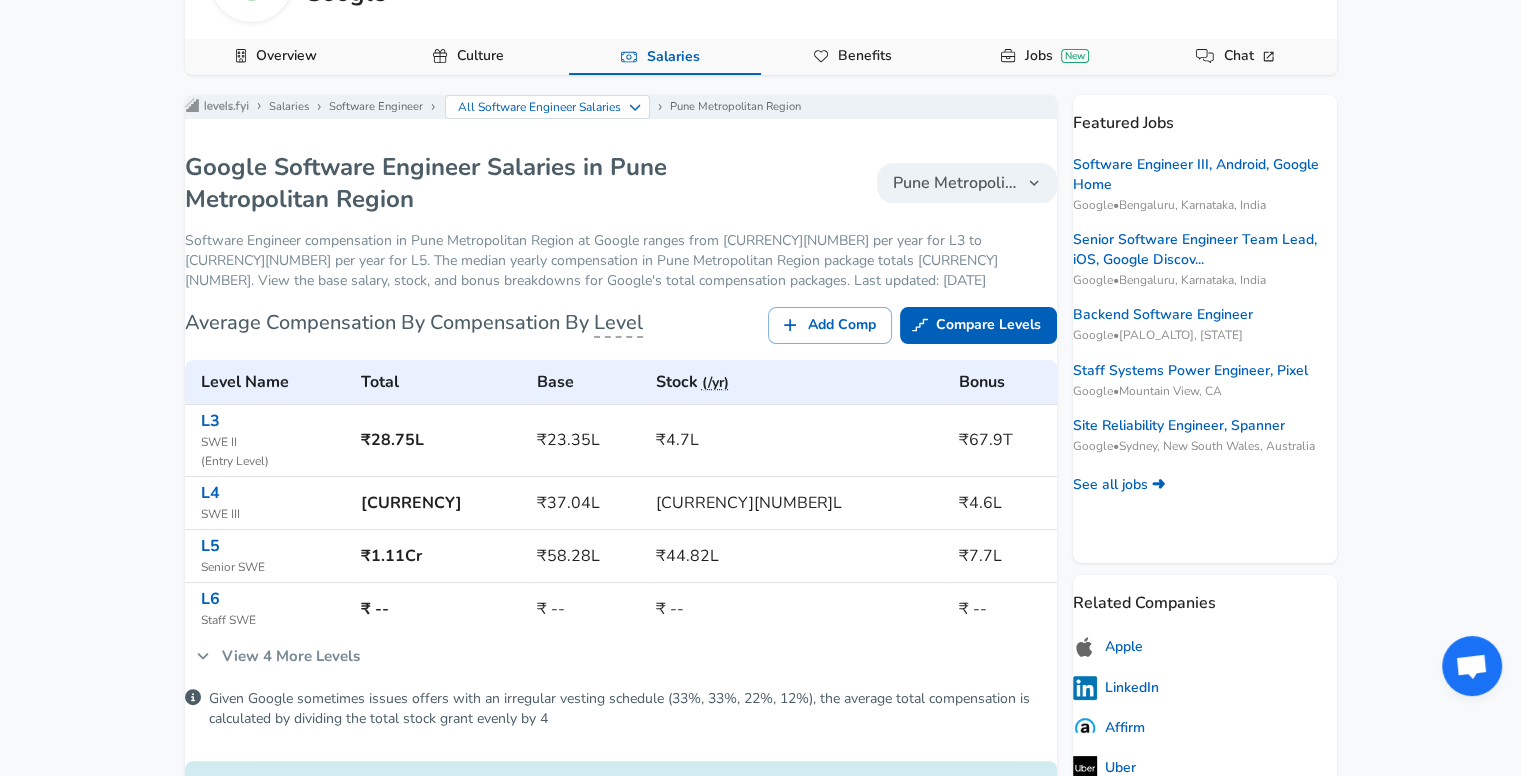 click on "Pune Metropolitan Region" at bounding box center [955, 183] 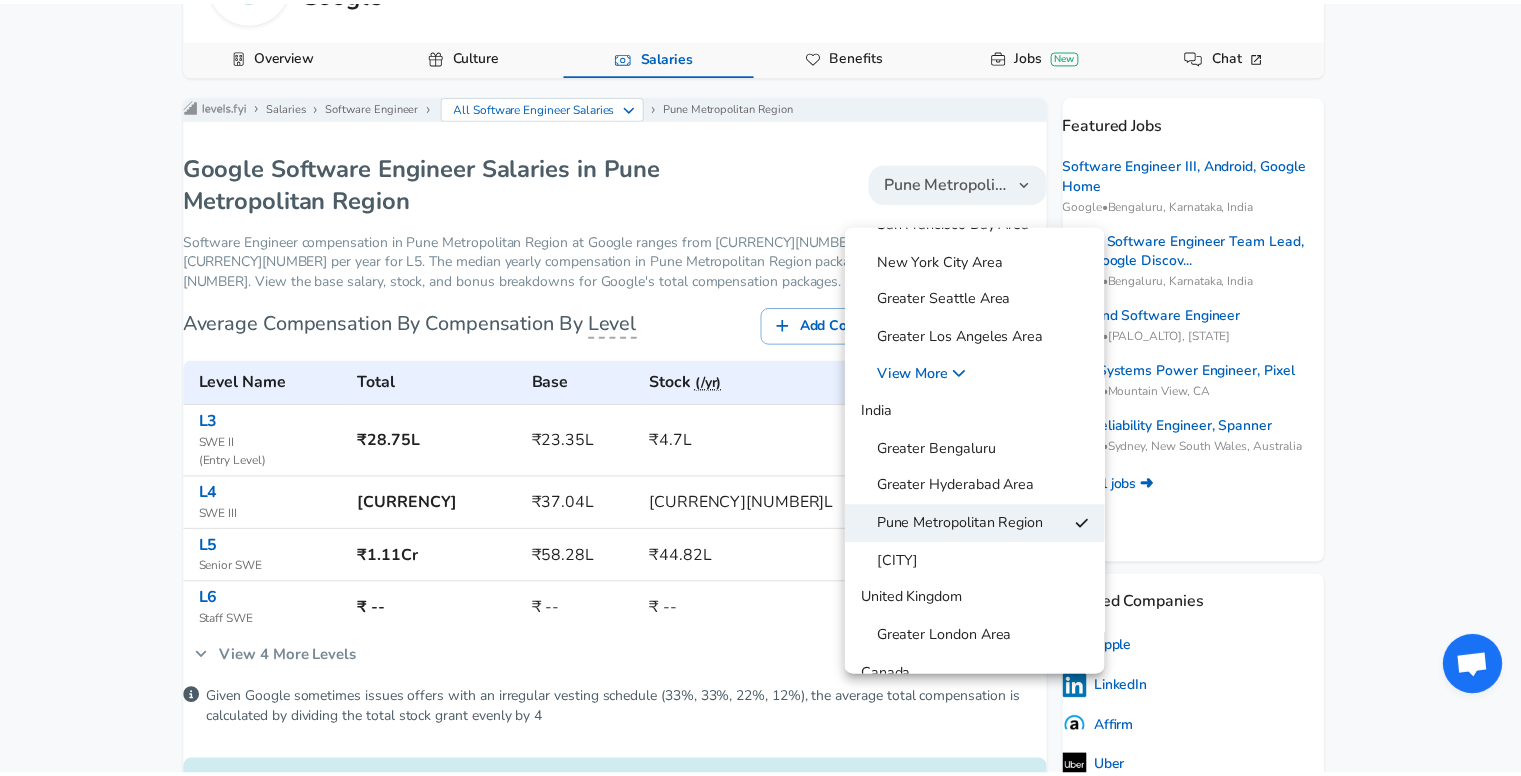scroll, scrollTop: 148, scrollLeft: 0, axis: vertical 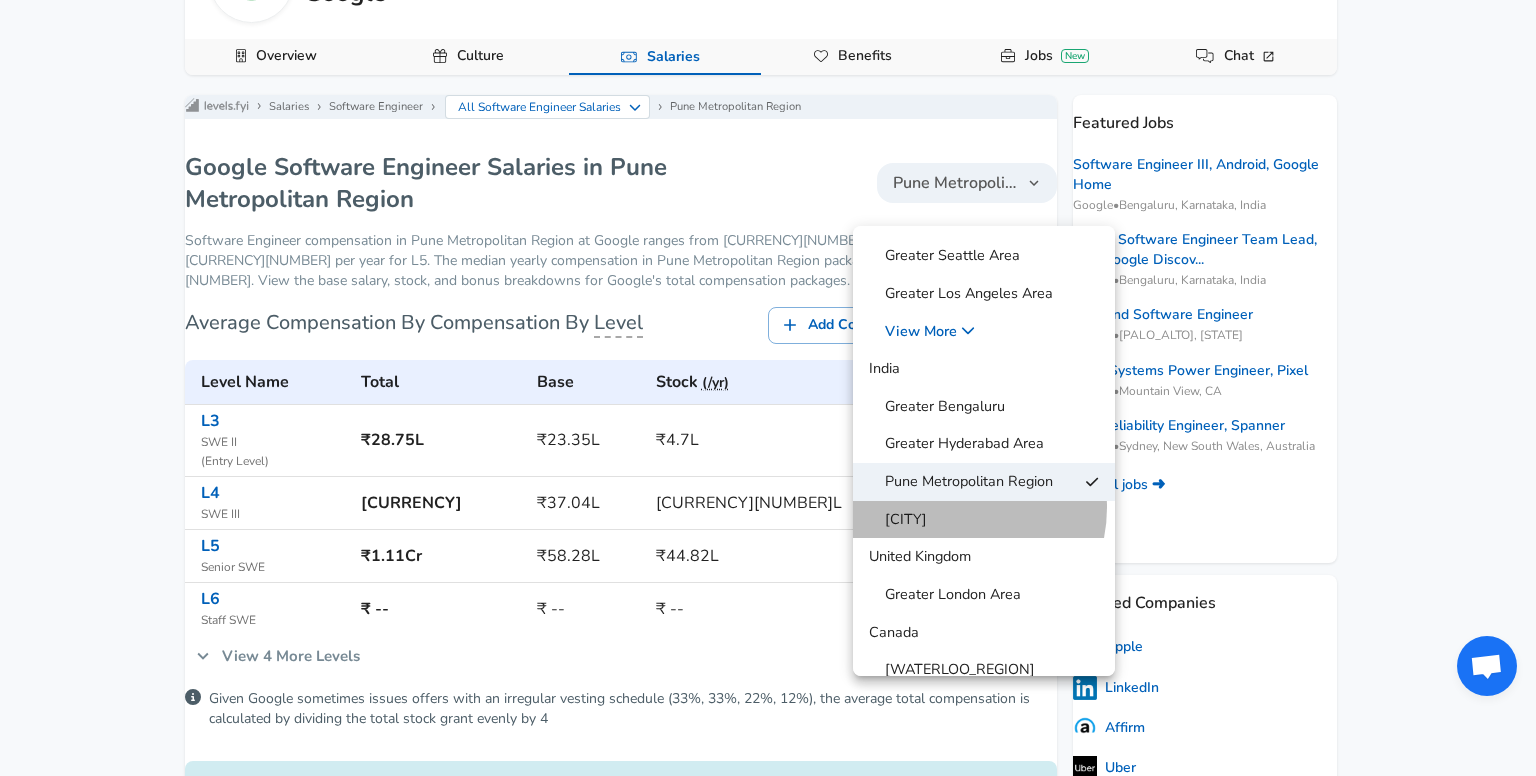 click on "[CITY]" at bounding box center [898, 520] 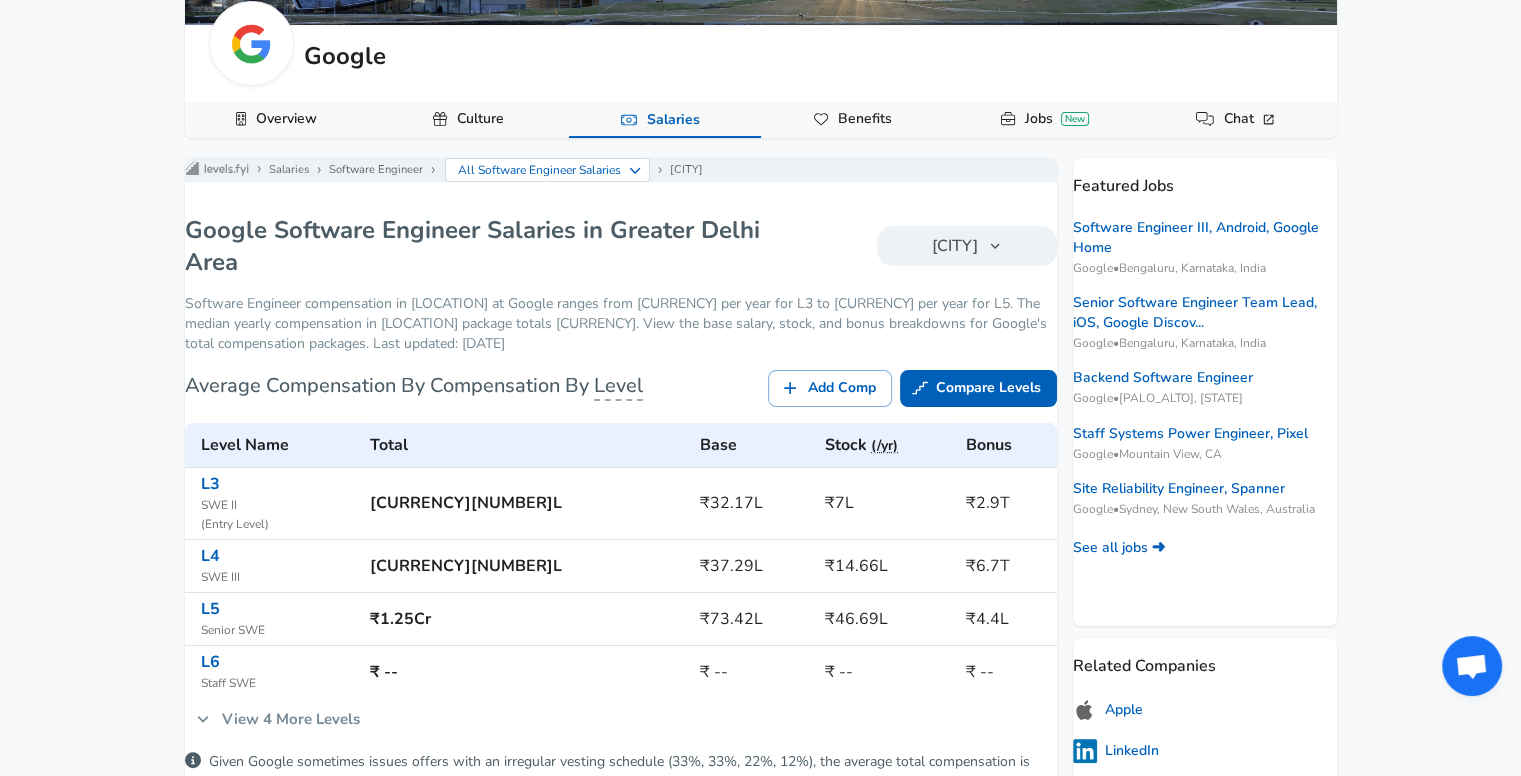 scroll, scrollTop: 239, scrollLeft: 0, axis: vertical 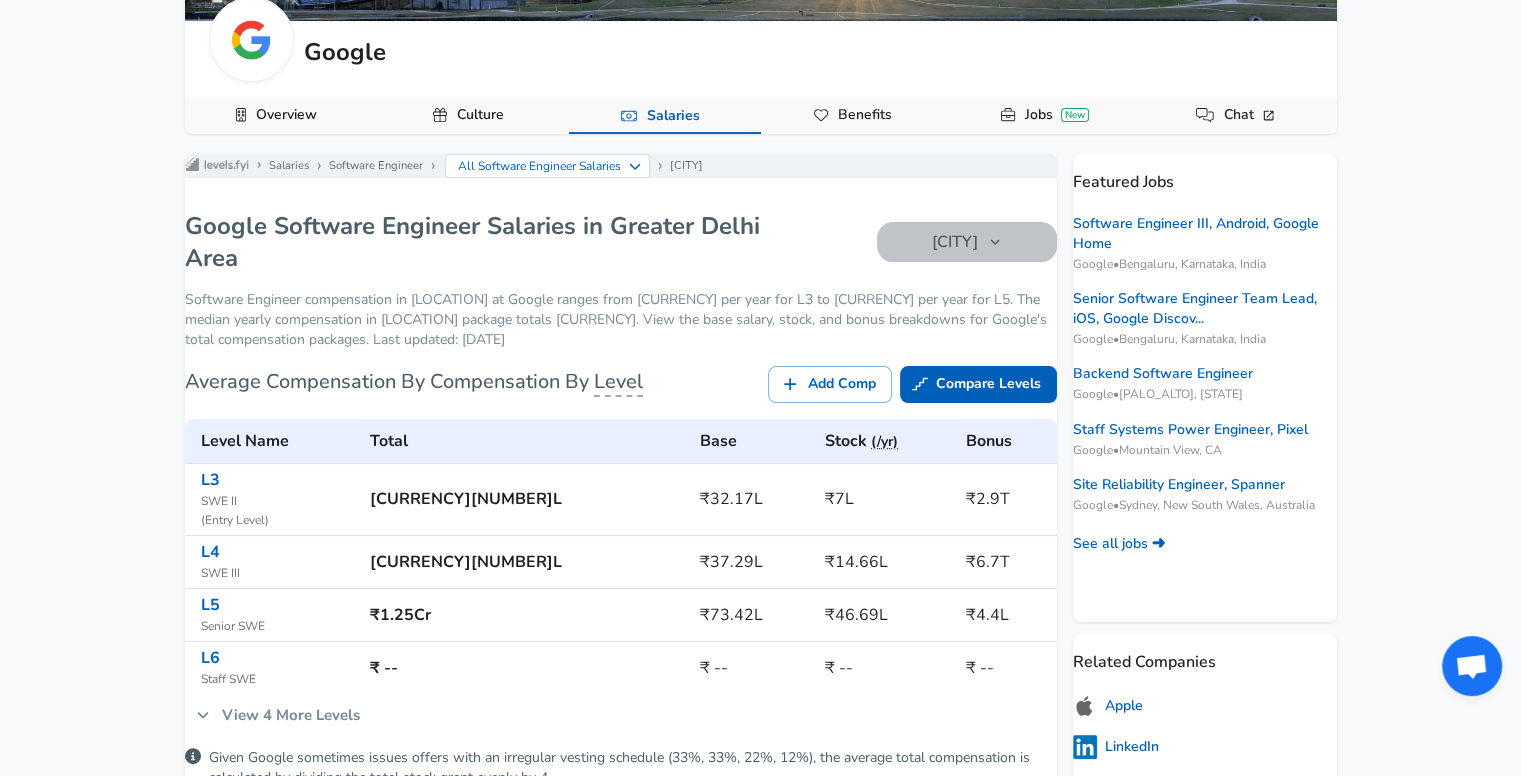 click on "[CITY]" at bounding box center [955, 242] 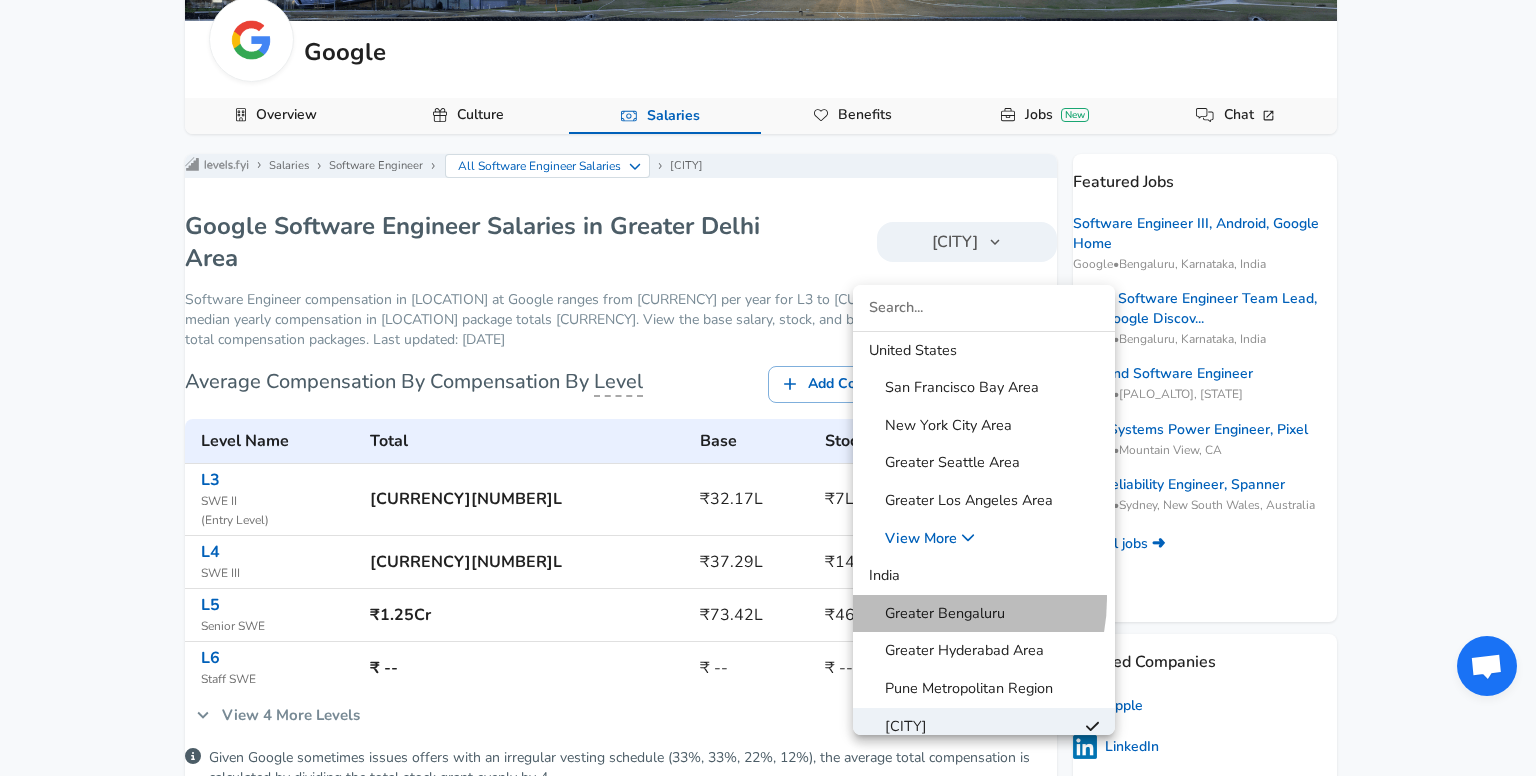 click on "Greater Bengaluru" at bounding box center (984, 614) 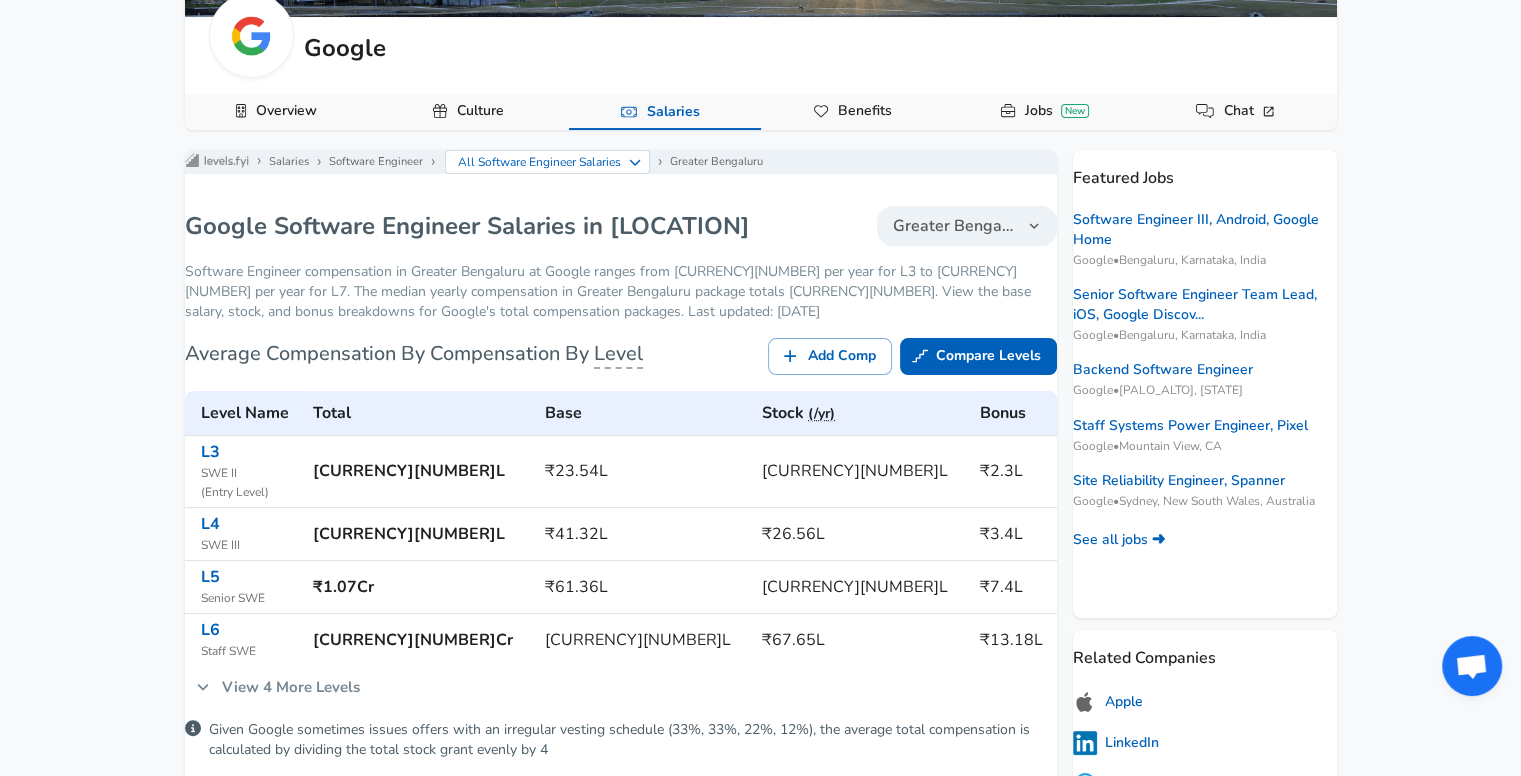 scroll, scrollTop: 244, scrollLeft: 0, axis: vertical 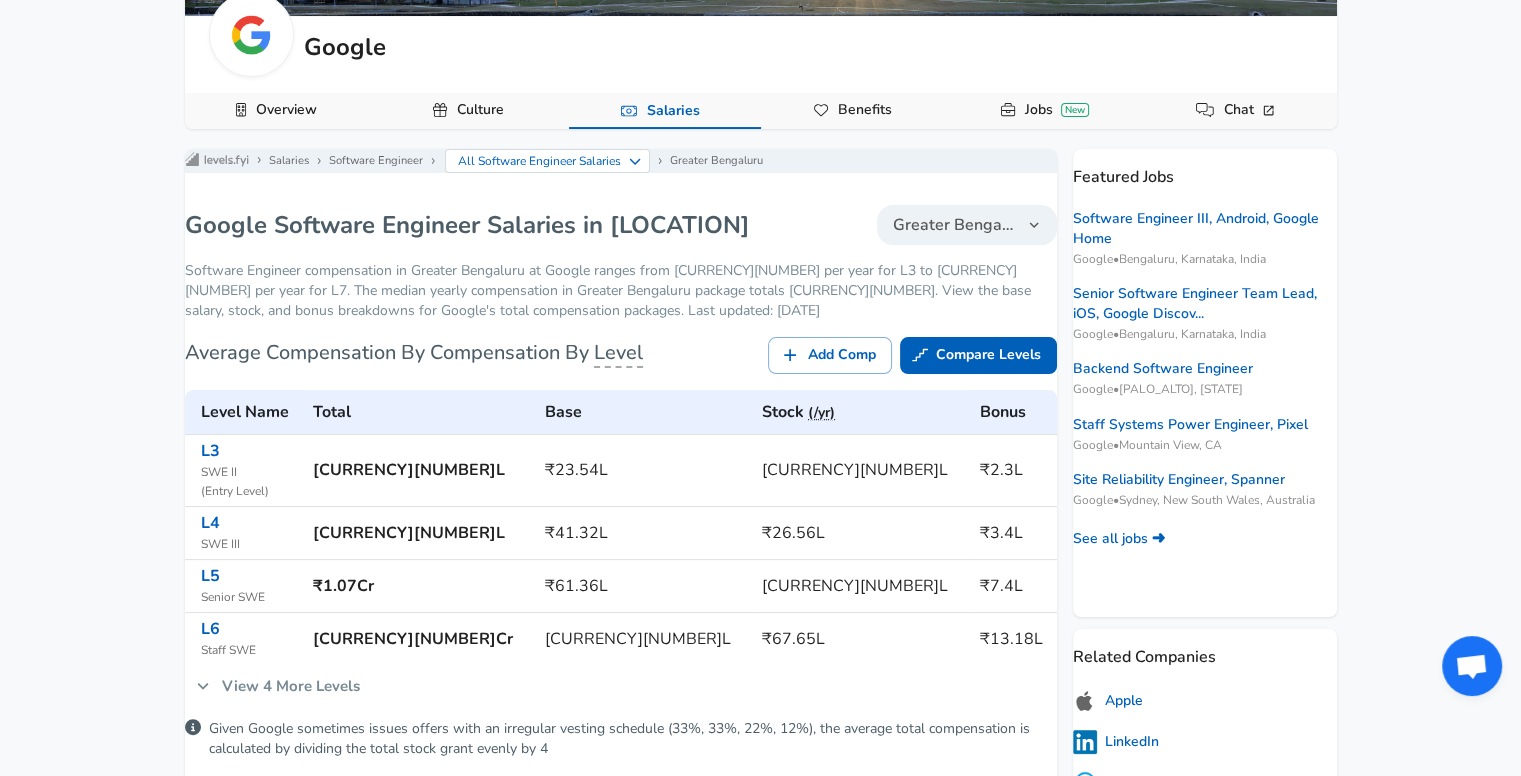 click on "Google Software Engineer Salaries in Greater Bengaluru Greater Bengaluru" at bounding box center (621, 225) 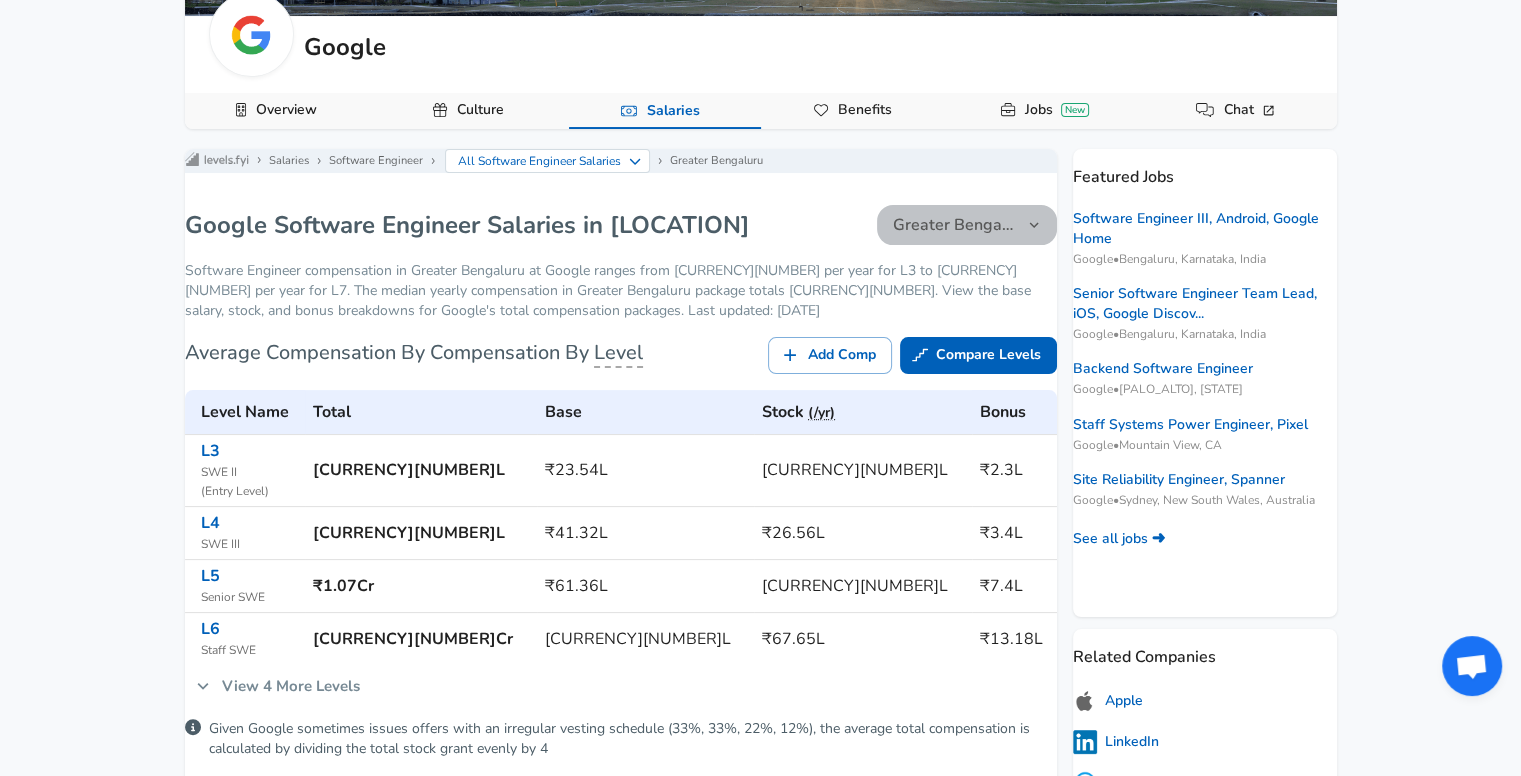 click on "Greater Bengaluru" at bounding box center [967, 225] 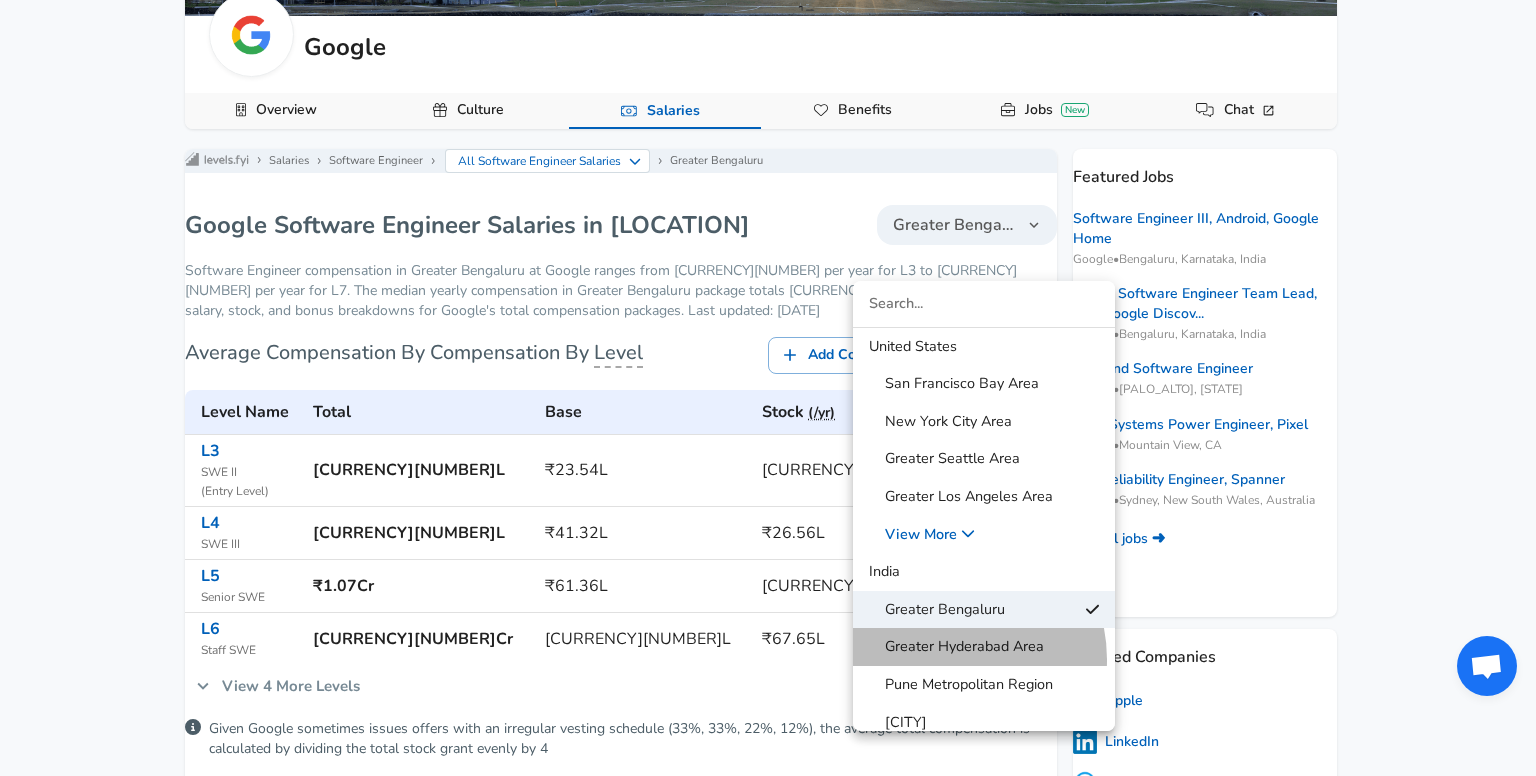 click on "Greater Hyderabad Area" at bounding box center (984, 647) 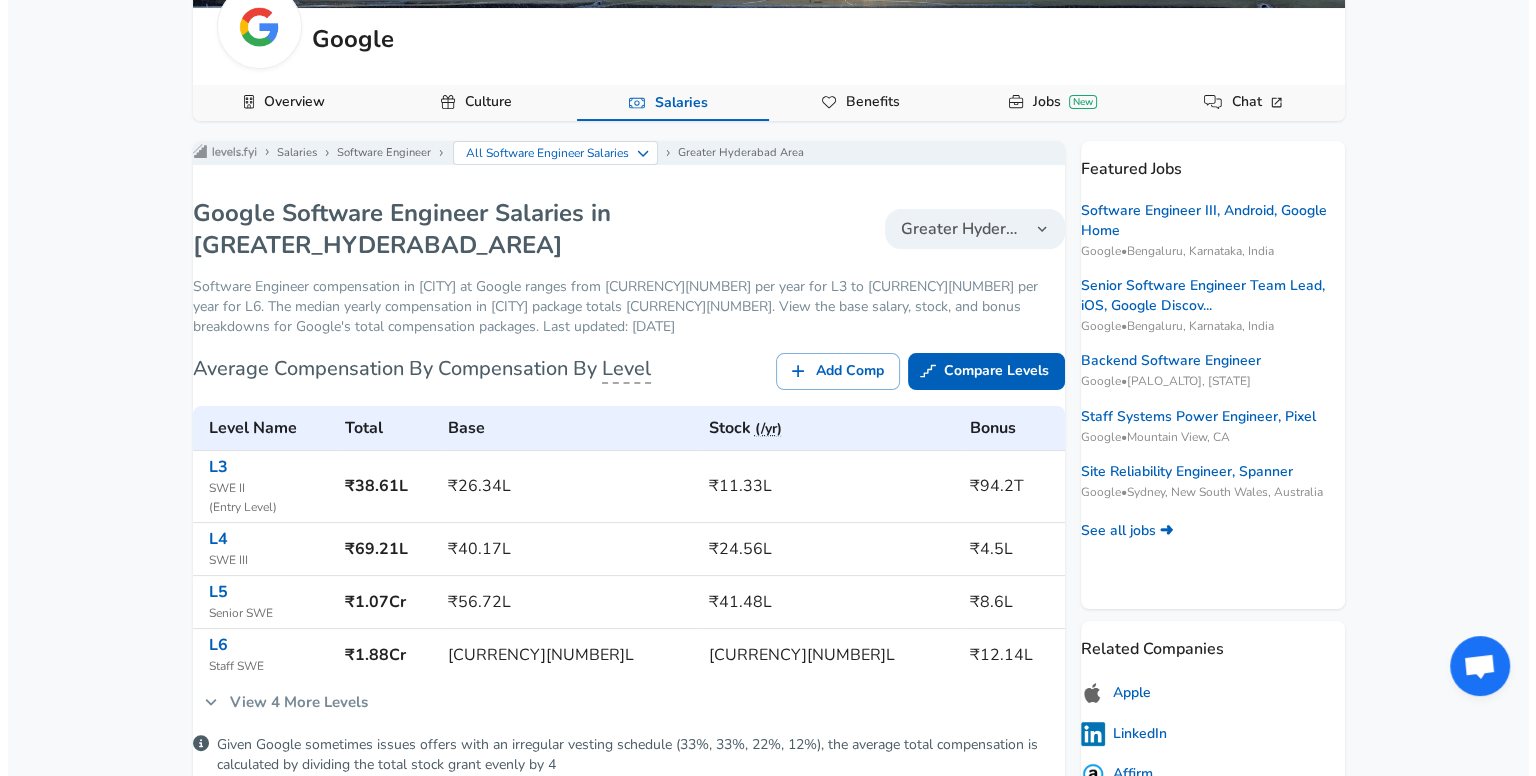 scroll, scrollTop: 256, scrollLeft: 0, axis: vertical 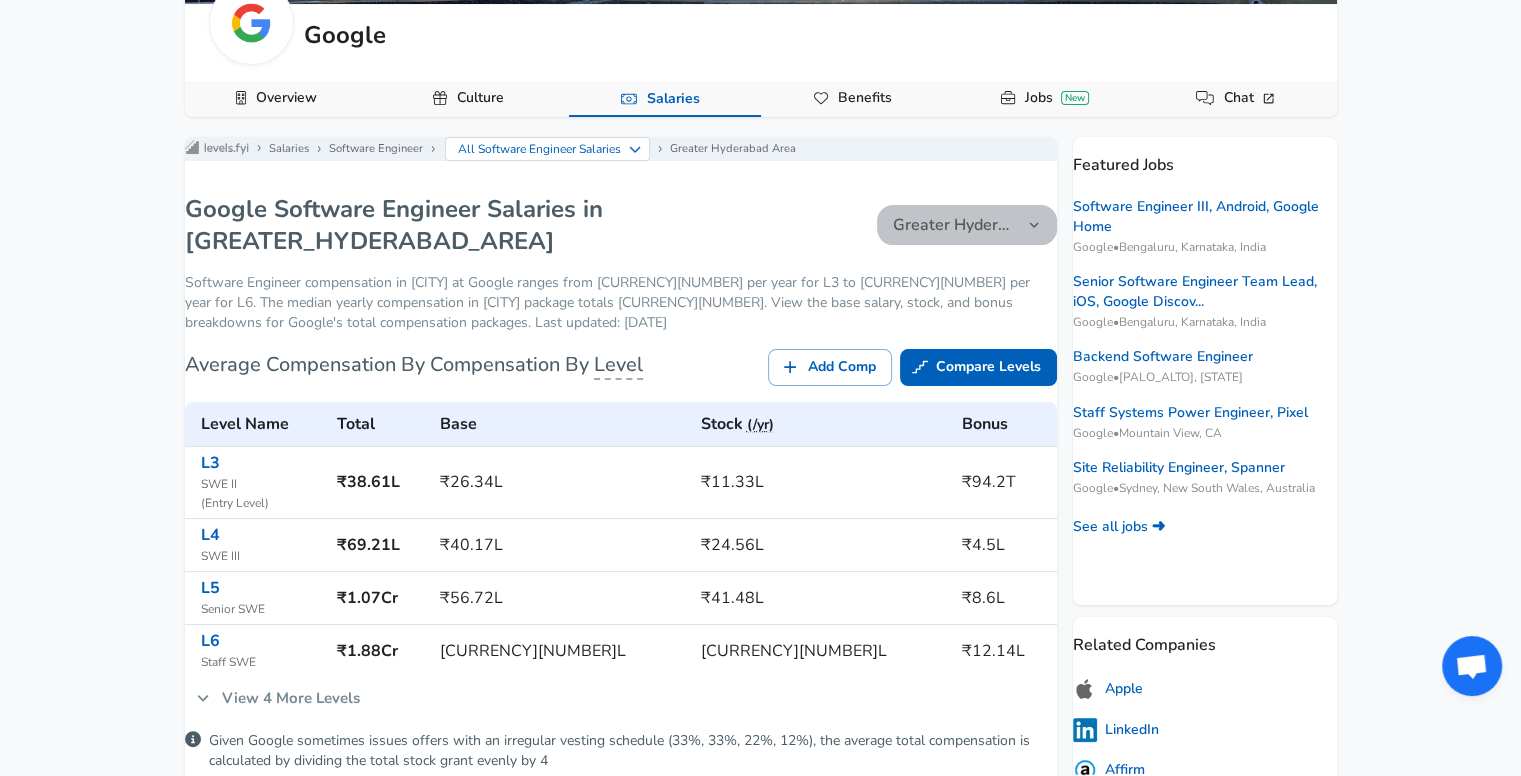 click on "Greater Hyderabad Area" at bounding box center [955, 225] 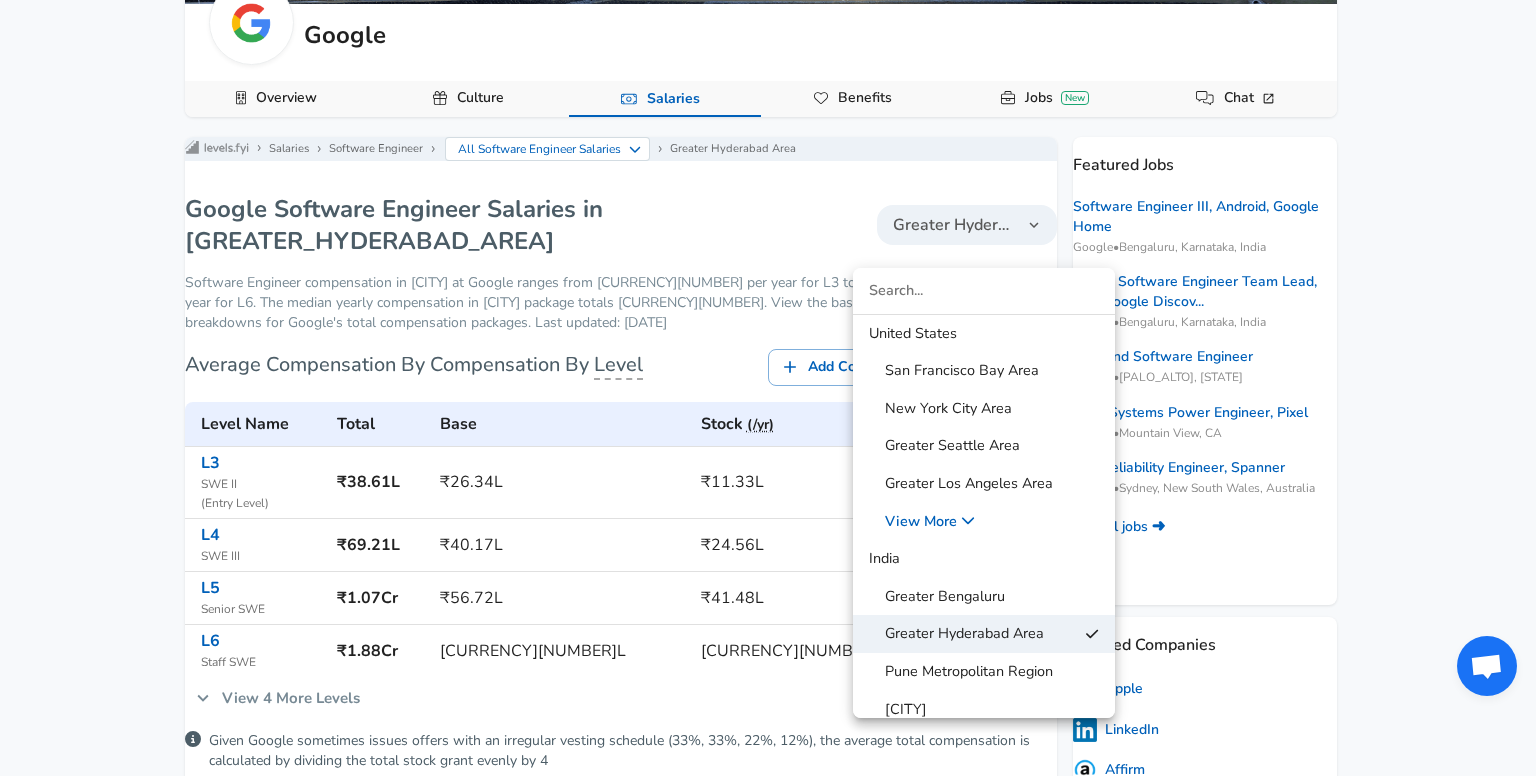drag, startPoint x: 924, startPoint y: 615, endPoint x: 903, endPoint y: 604, distance: 23.70654 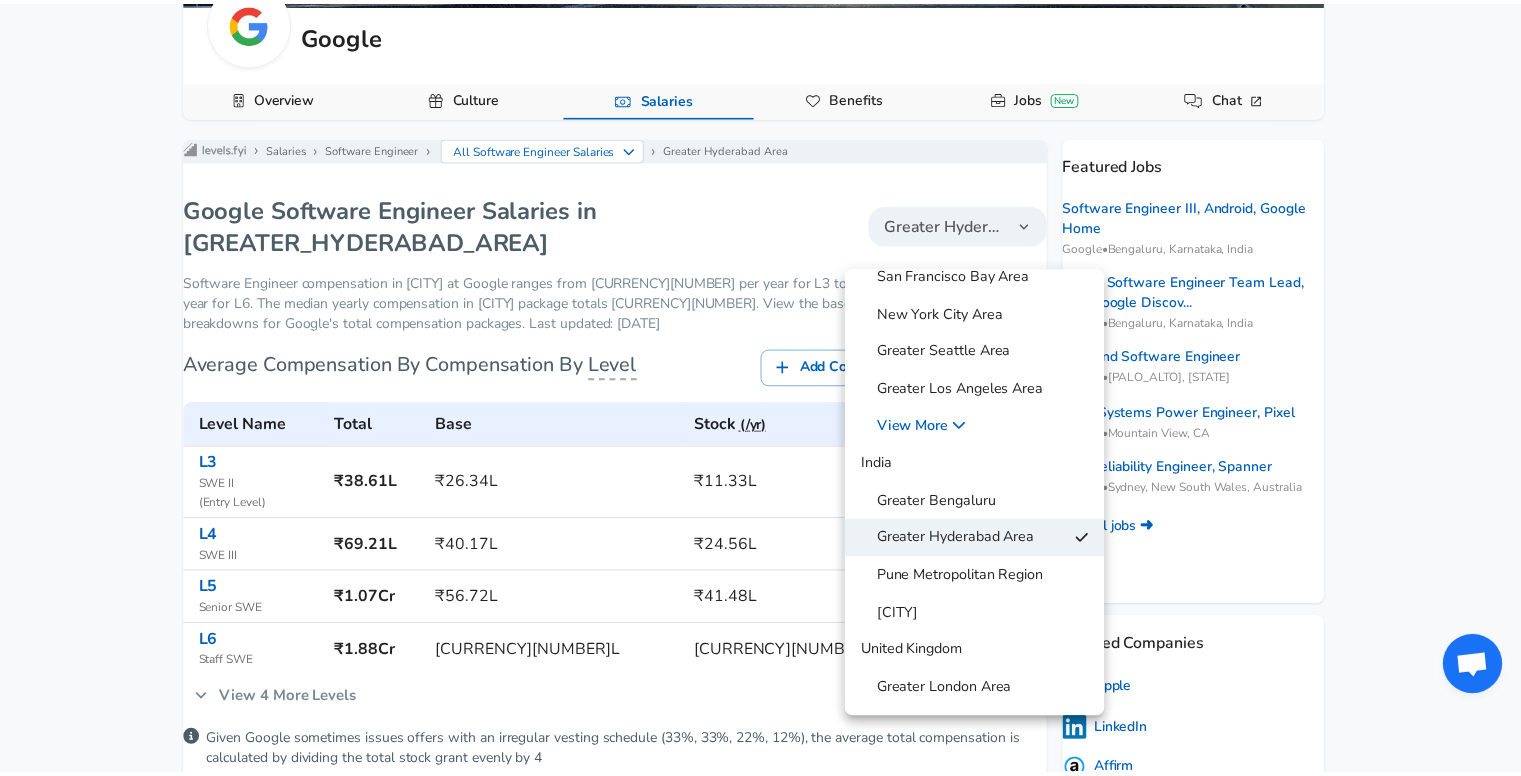 scroll, scrollTop: 90, scrollLeft: 0, axis: vertical 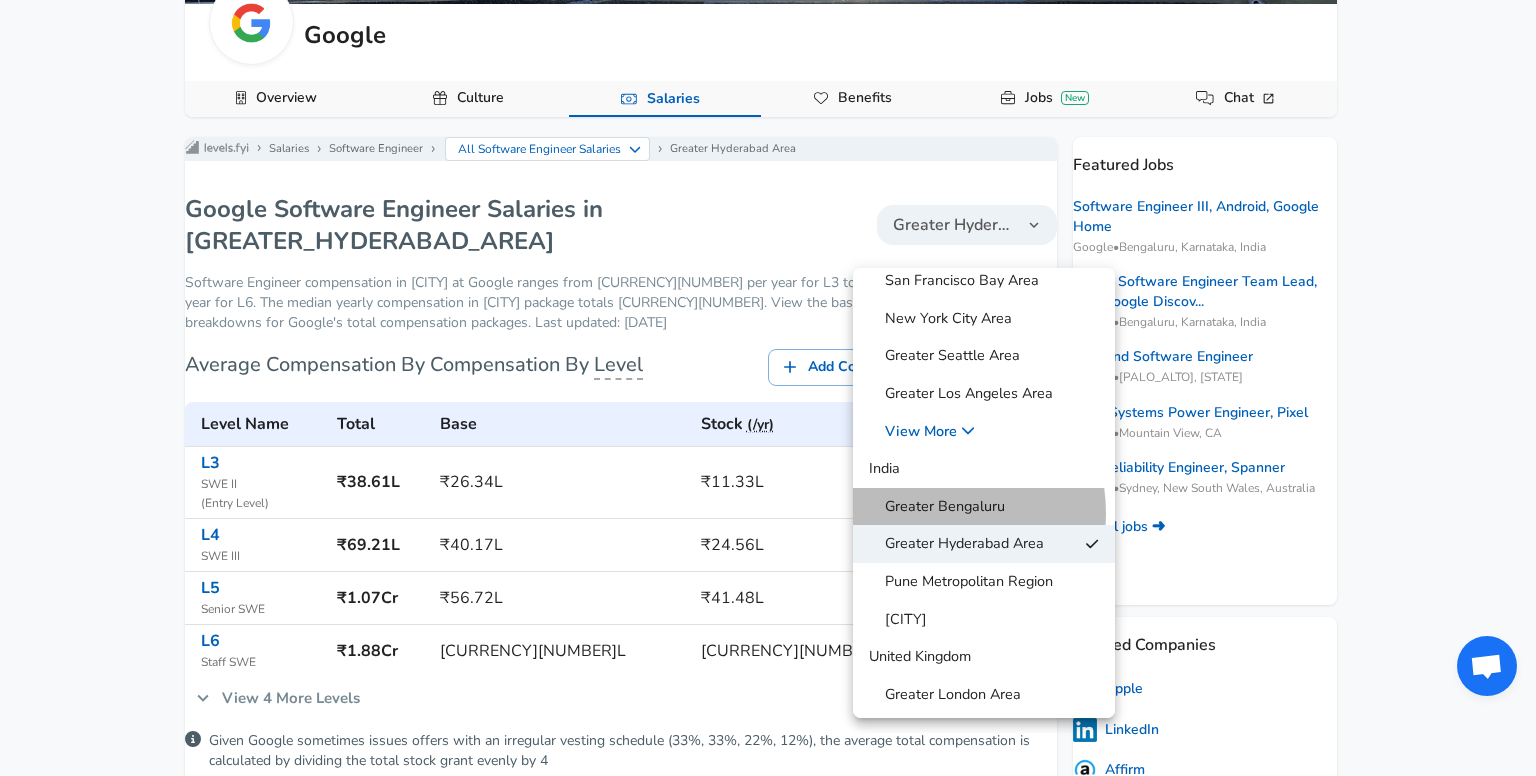 click on "Greater Bengaluru" at bounding box center [937, 507] 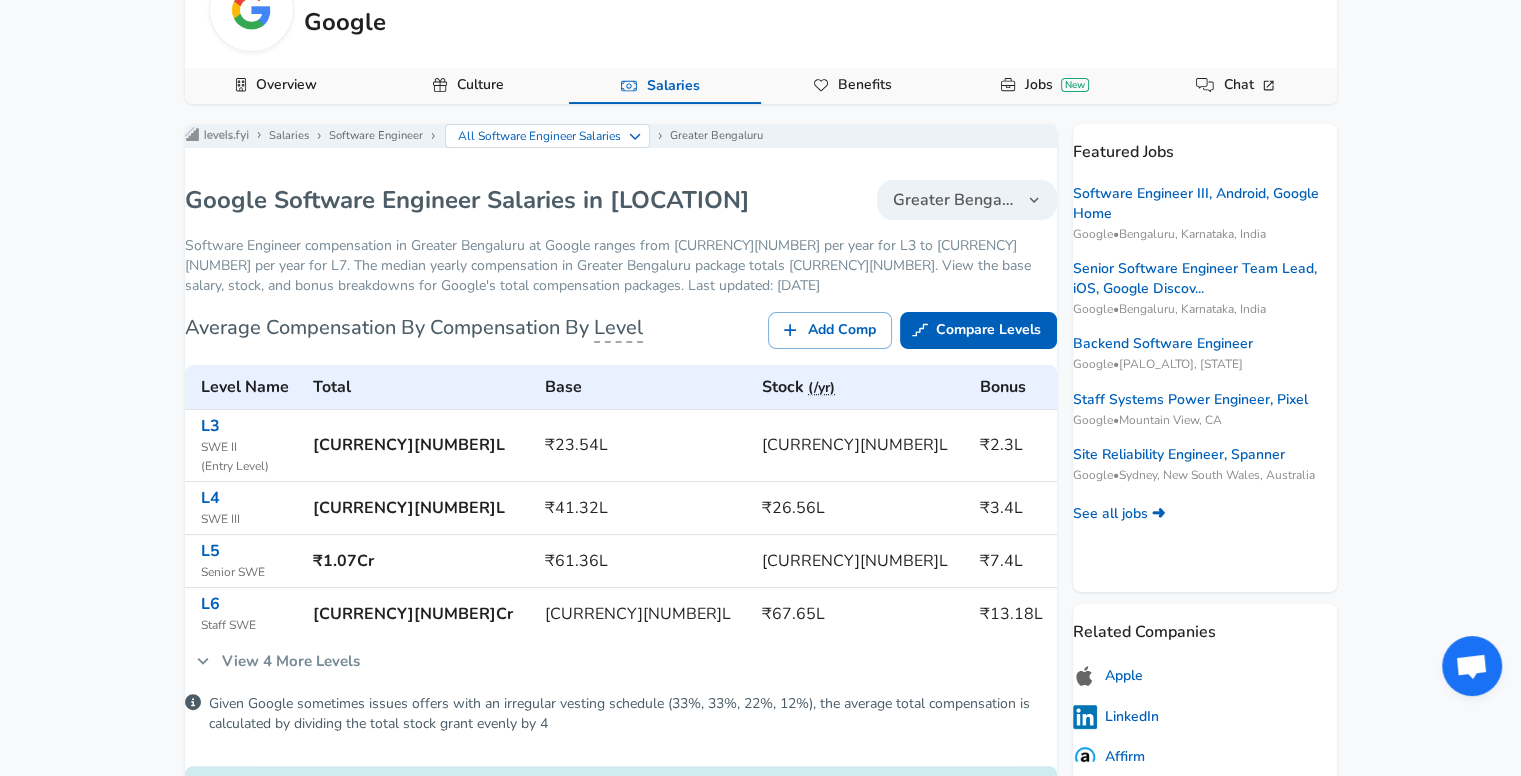scroll, scrollTop: 272, scrollLeft: 0, axis: vertical 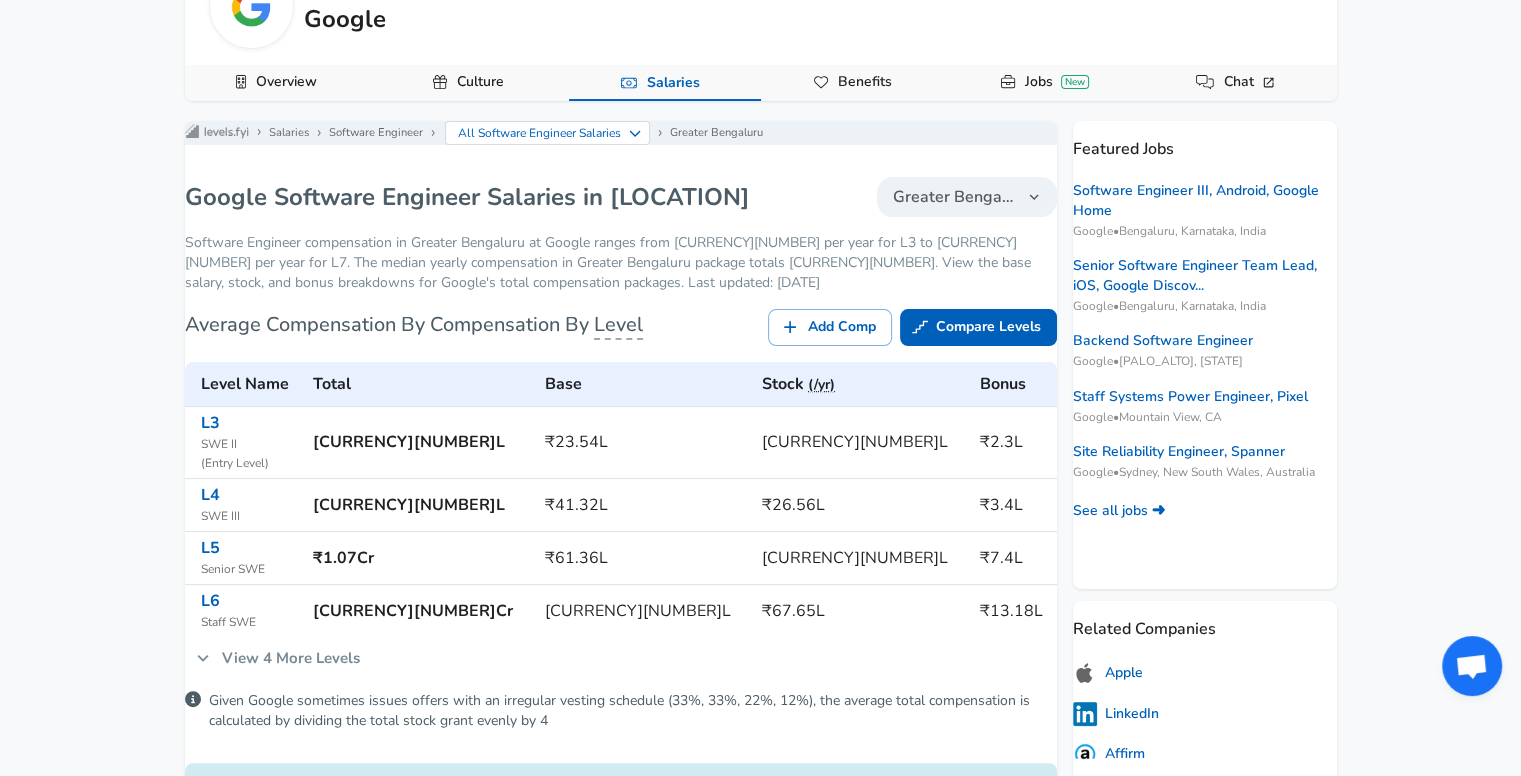 click on "For Employers ₹ INR / yr Change English (US) Change Community Notifications Profile All Data By Location By Company By Title Salary Calculator Chart Visualizations Verified Salaries Internships Negotiation Support Compare Benefits Who's Hiring 2024 Pay Report Top Paying Companies Integrate Blog Press Google Software Engineer Product Manager [NEW_YORK_CITY_AREA] Data Scientist View Individual Data Points Levels FYI Logo Salaries 📂 All Data 🌎 By Location 🏢 By Company 🖋 By Title 🏭️ By Industry 📍 Salary Heatmap 📈 Chart Visualizations 🔥 Real-time Percentiles 🎓 Internships ❣️ Compare Benefits 🎬 2024 Pay Report 🏆 Top Paying Companies 💸 Calculate Meeting Cost #️⃣ Salary Calculator Contribute Add Salary Add Company Benefits Add Level Mapping Jobs Services Candidate Services 💵 Negotiation Coaching 📄 Resume Review 🎁 Gift a Resume Review For Employers Interactive Offers Real-time Percentiles 🔥 Compensation Benchmarking ←" at bounding box center [760, 116] 